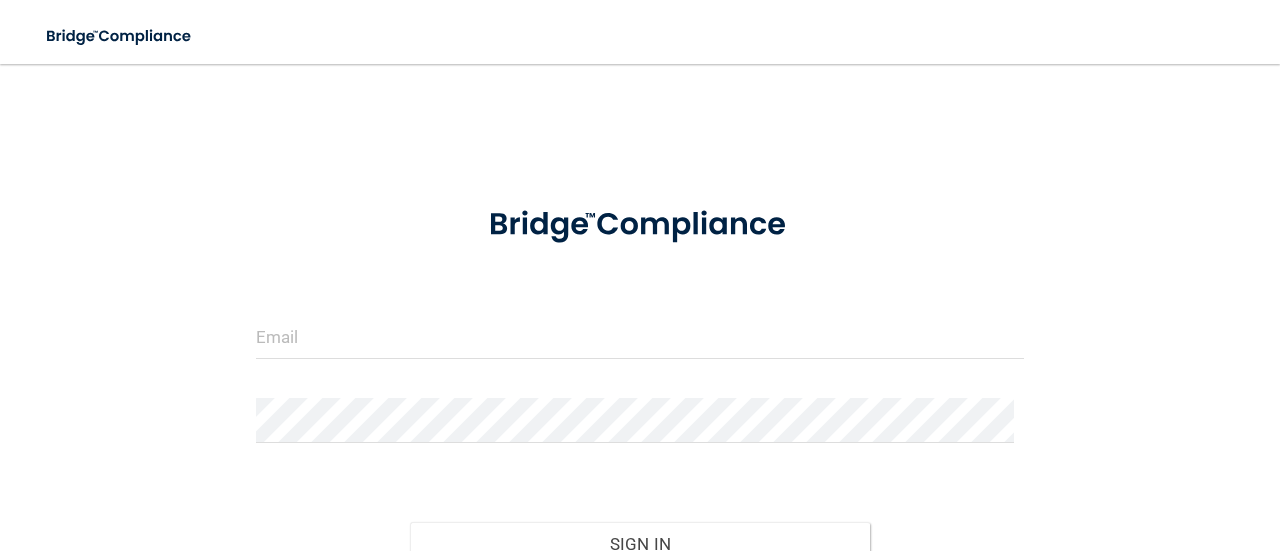 scroll, scrollTop: 0, scrollLeft: 0, axis: both 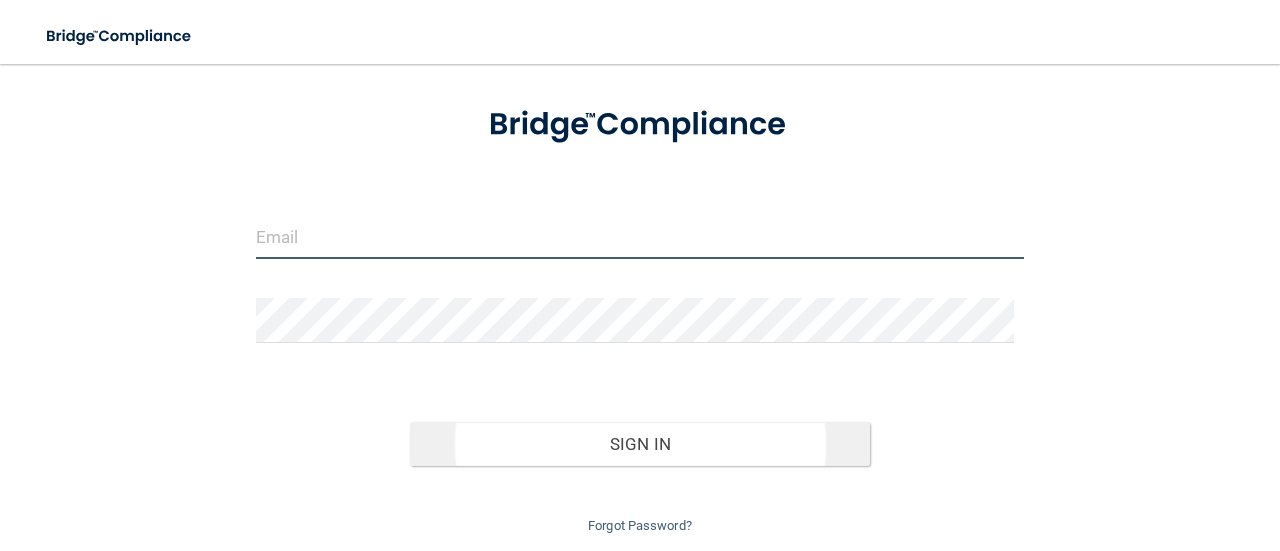 type on "[EMAIL]" 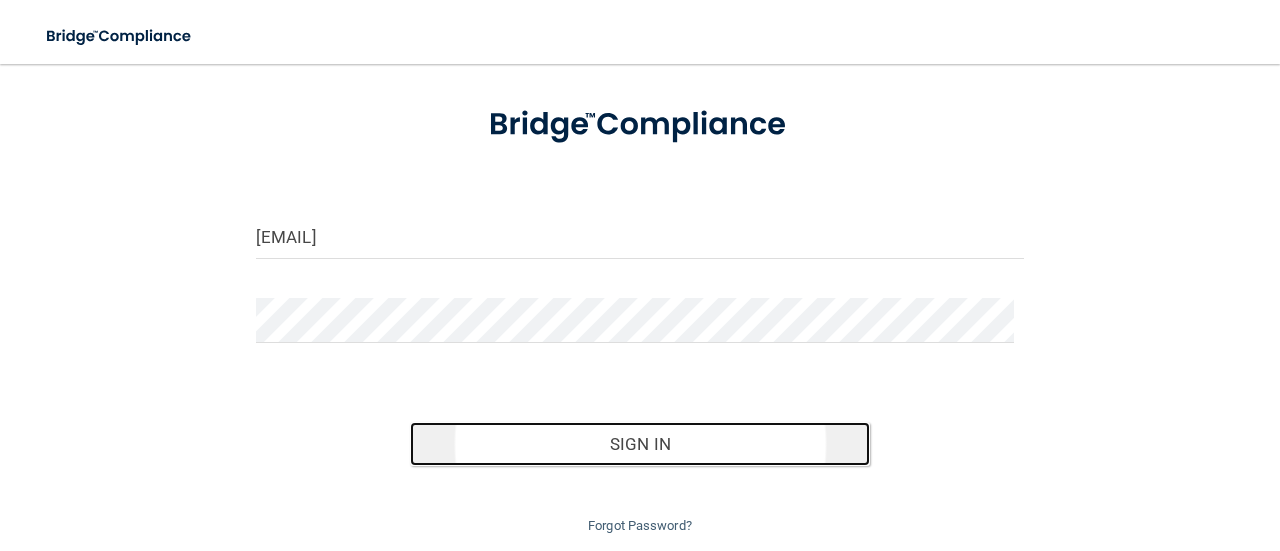 click on "Sign In" at bounding box center (640, 444) 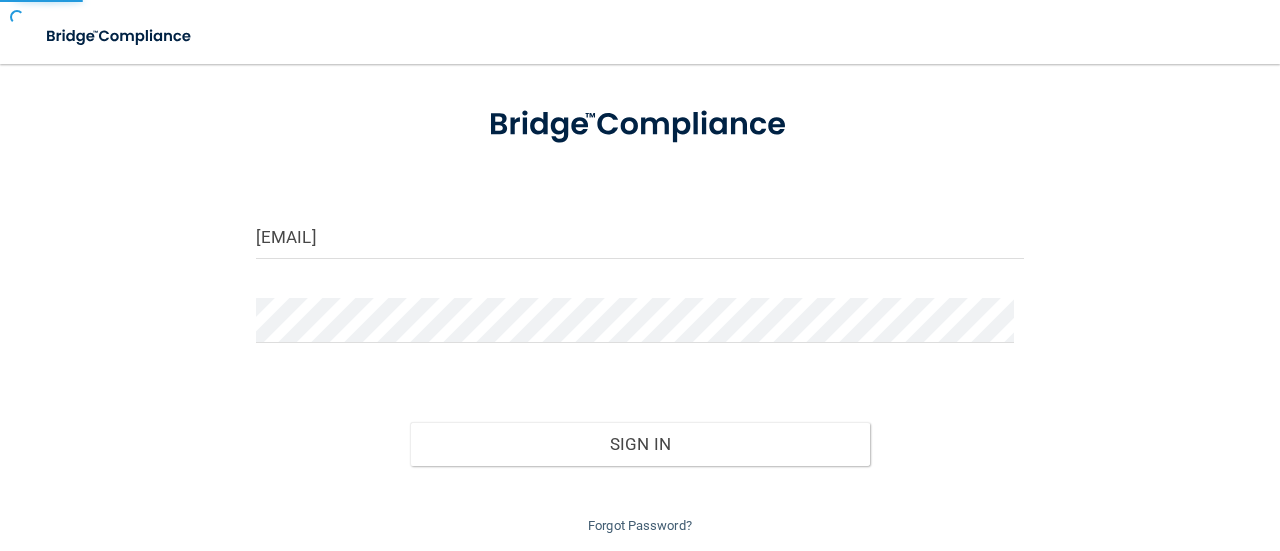 scroll, scrollTop: 0, scrollLeft: 0, axis: both 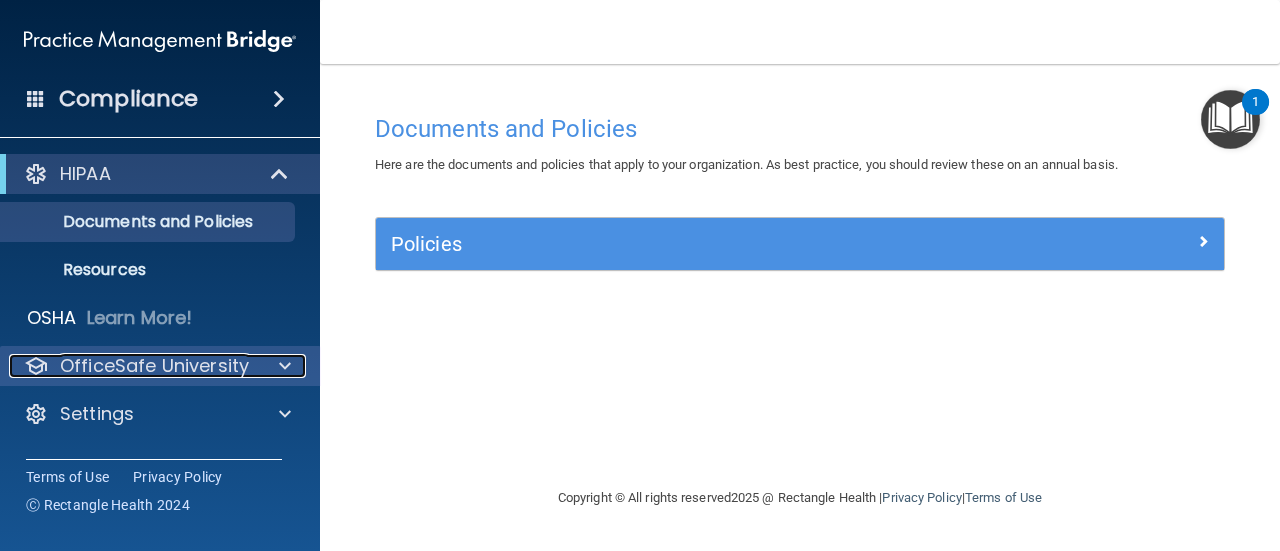 click on "OfficeSafe University" at bounding box center (154, 366) 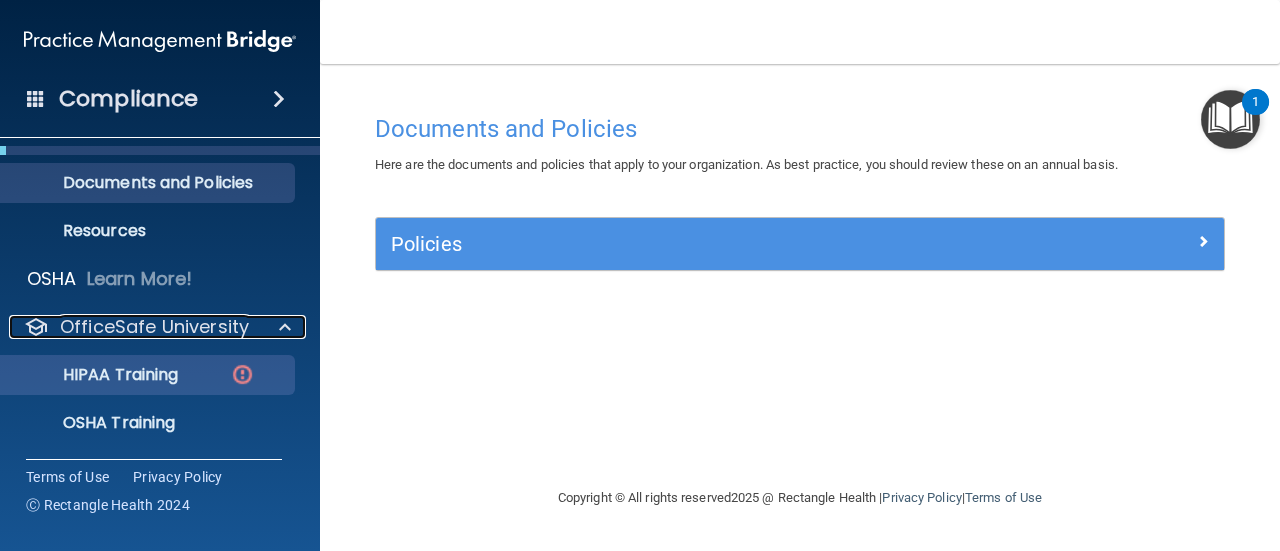scroll, scrollTop: 100, scrollLeft: 0, axis: vertical 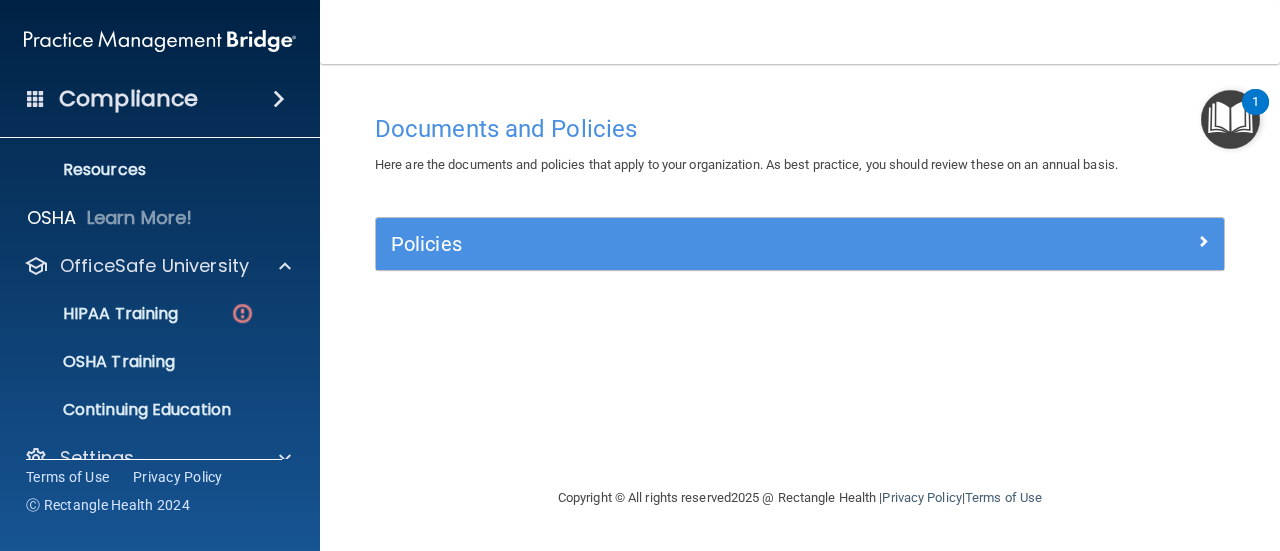 click on "HIPAA Training                   OSHA Training                   Continuing Education" at bounding box center [161, 358] 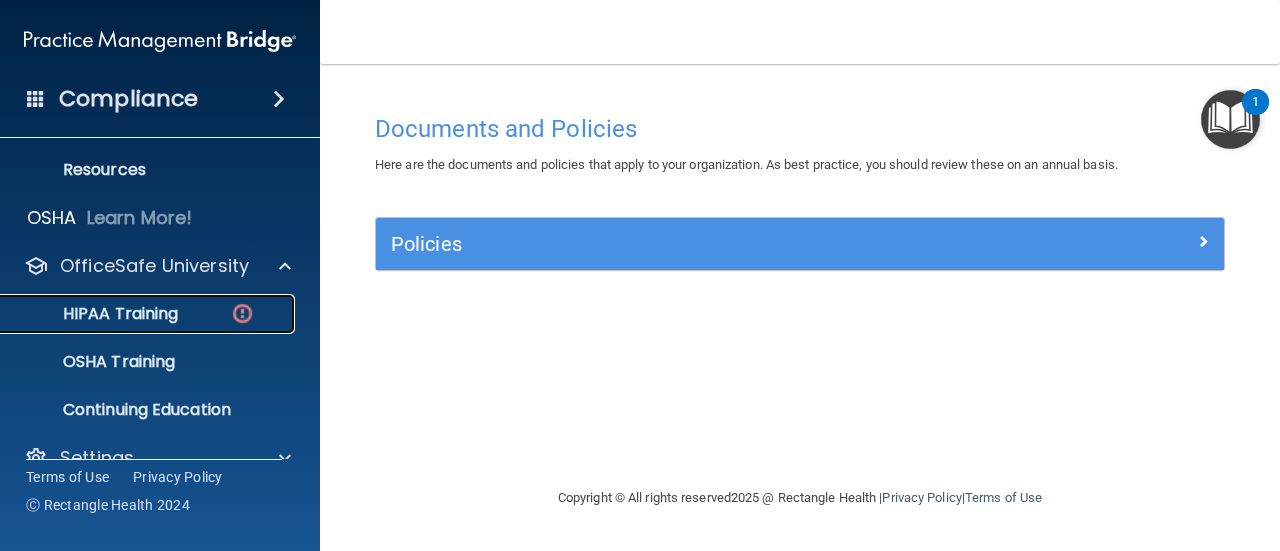 click on "HIPAA Training" at bounding box center (137, 314) 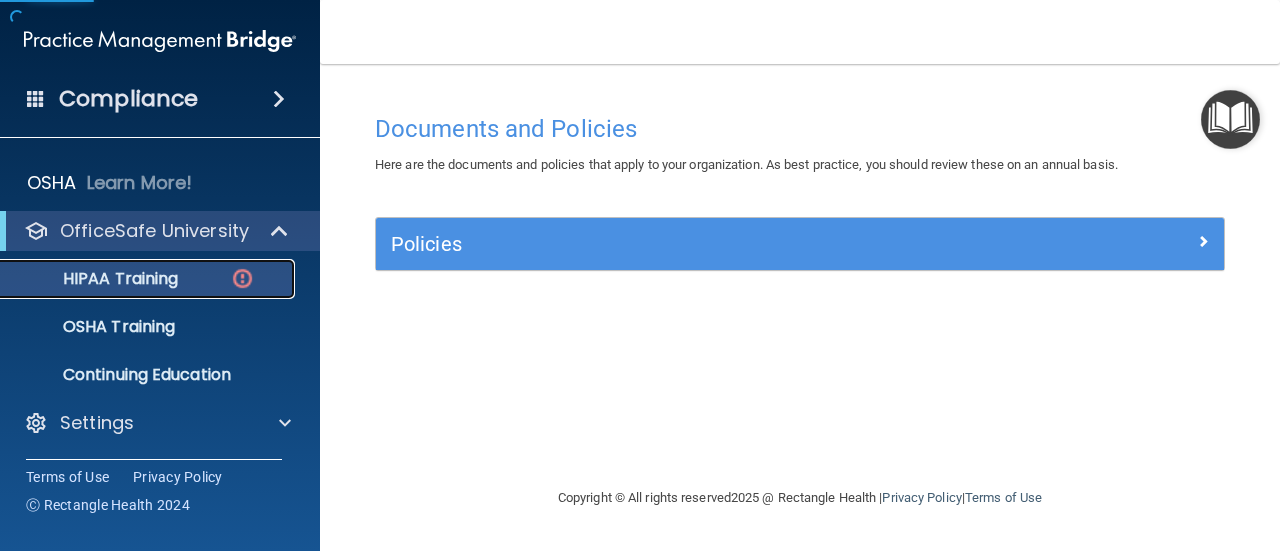scroll, scrollTop: 38, scrollLeft: 0, axis: vertical 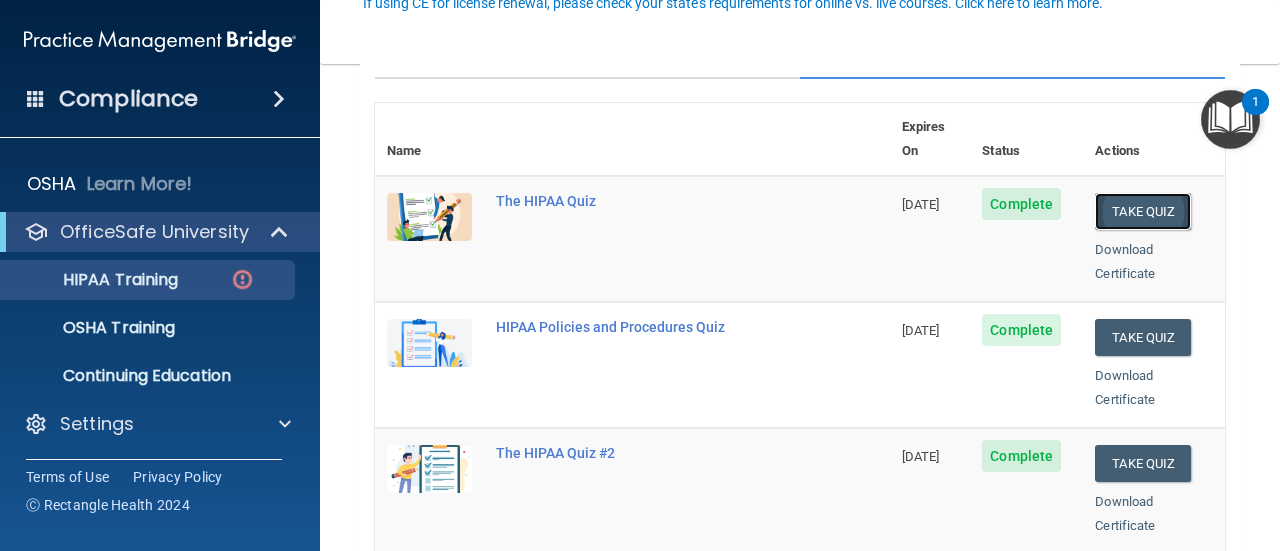 click on "Take Quiz" at bounding box center (1143, 211) 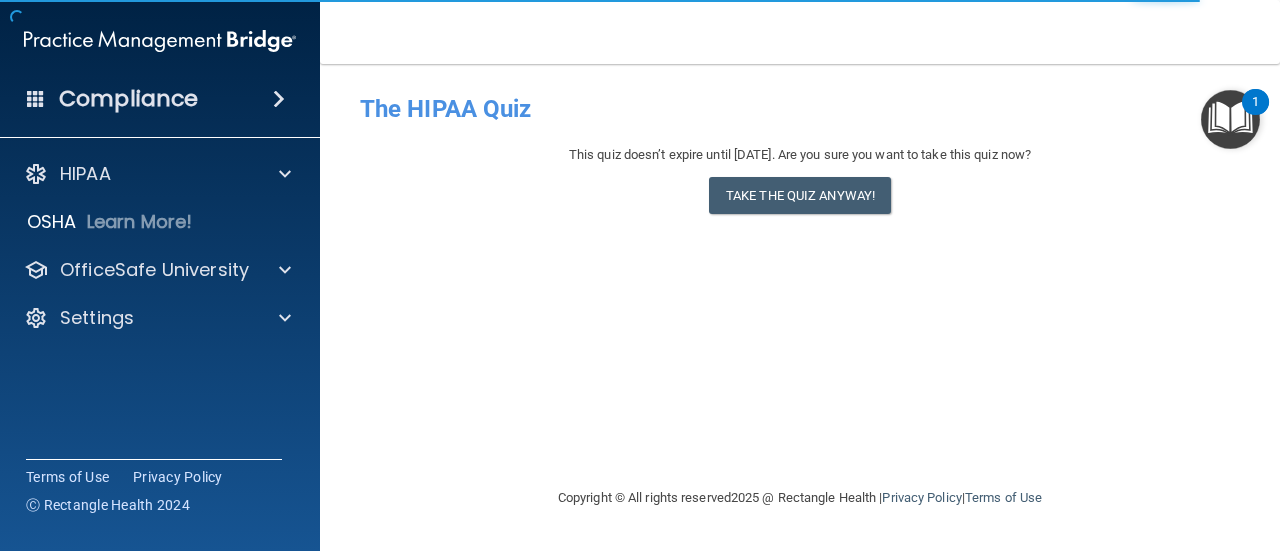 scroll, scrollTop: 0, scrollLeft: 0, axis: both 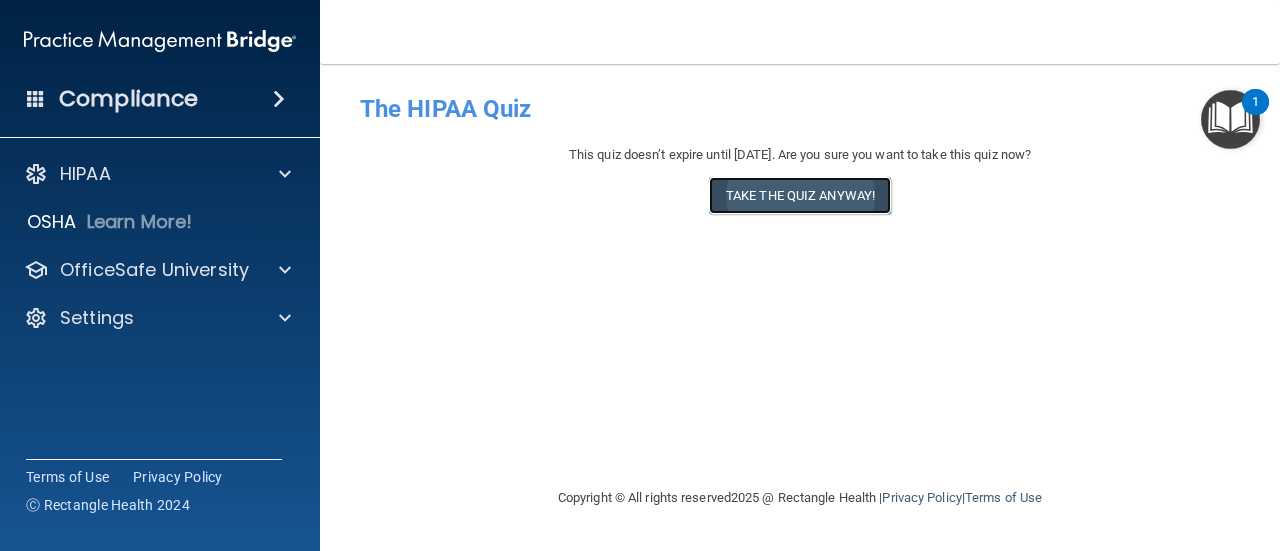 click on "Take the quiz anyway!" at bounding box center [800, 195] 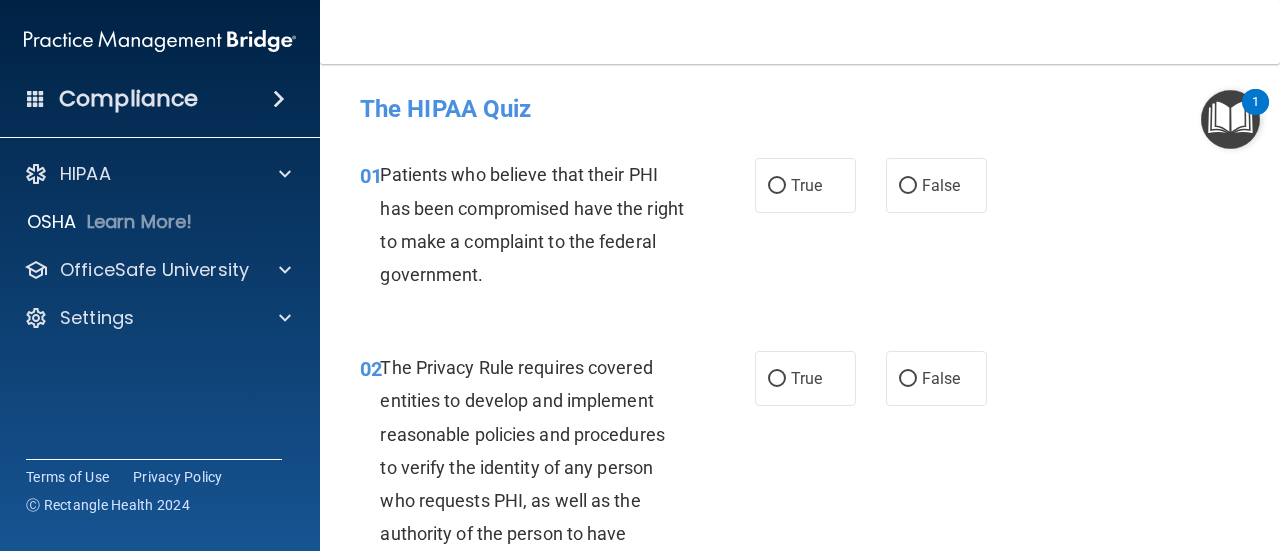 click on "True" at bounding box center [805, 185] 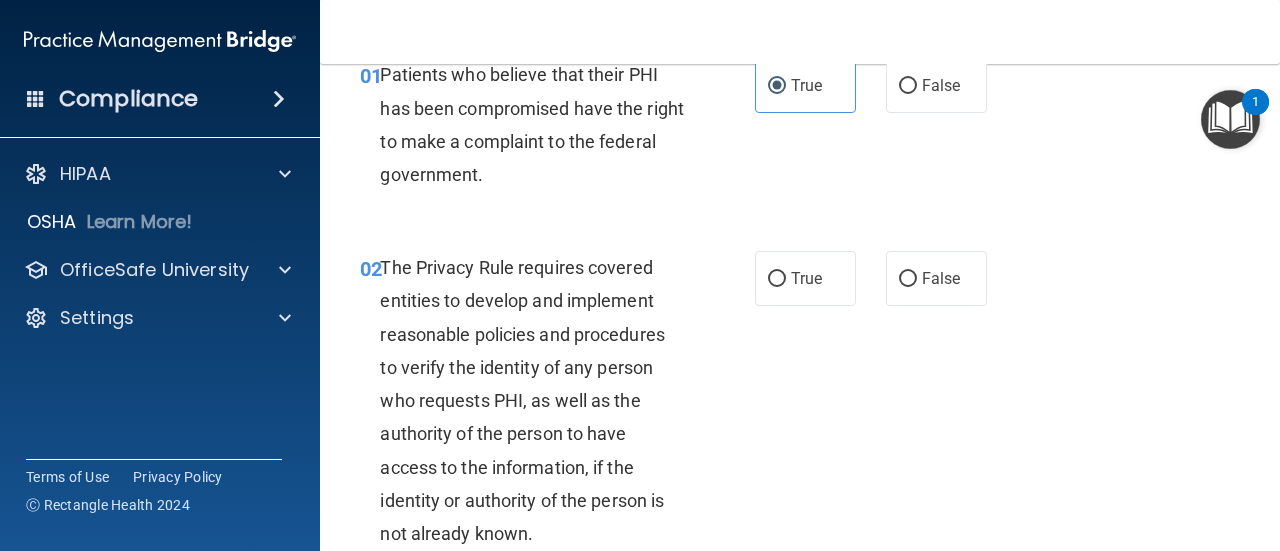 scroll, scrollTop: 200, scrollLeft: 0, axis: vertical 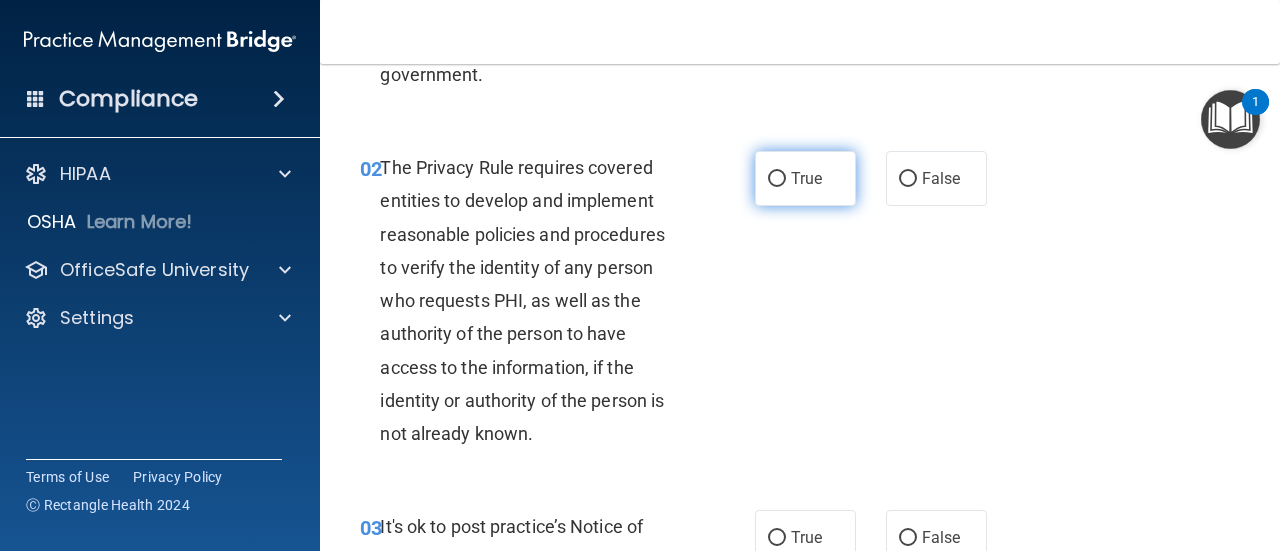 click on "True" at bounding box center (806, 178) 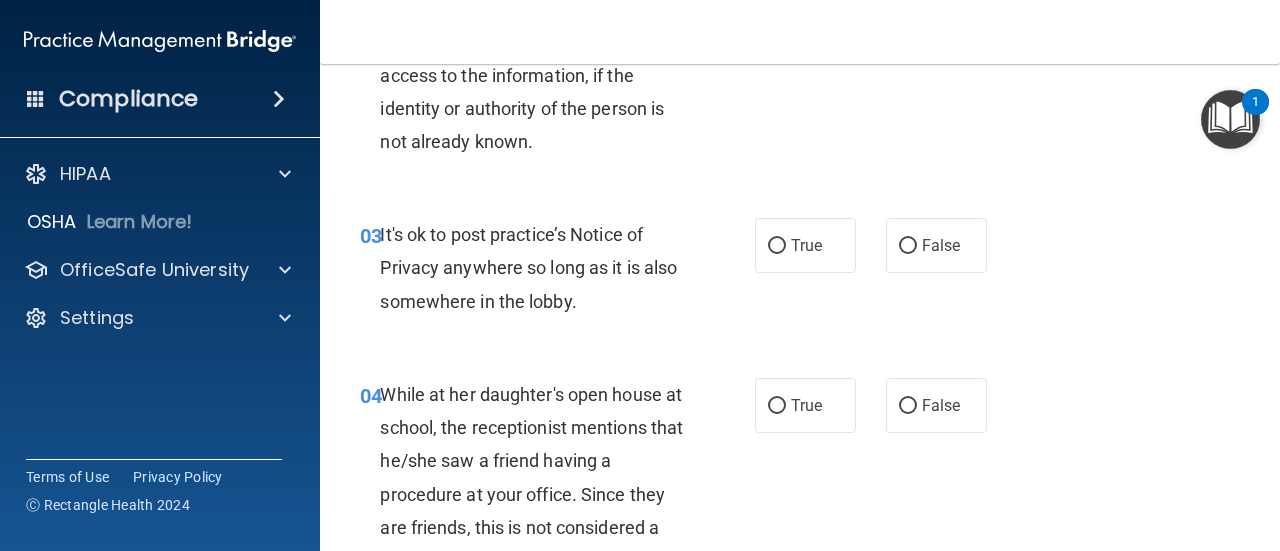 scroll, scrollTop: 500, scrollLeft: 0, axis: vertical 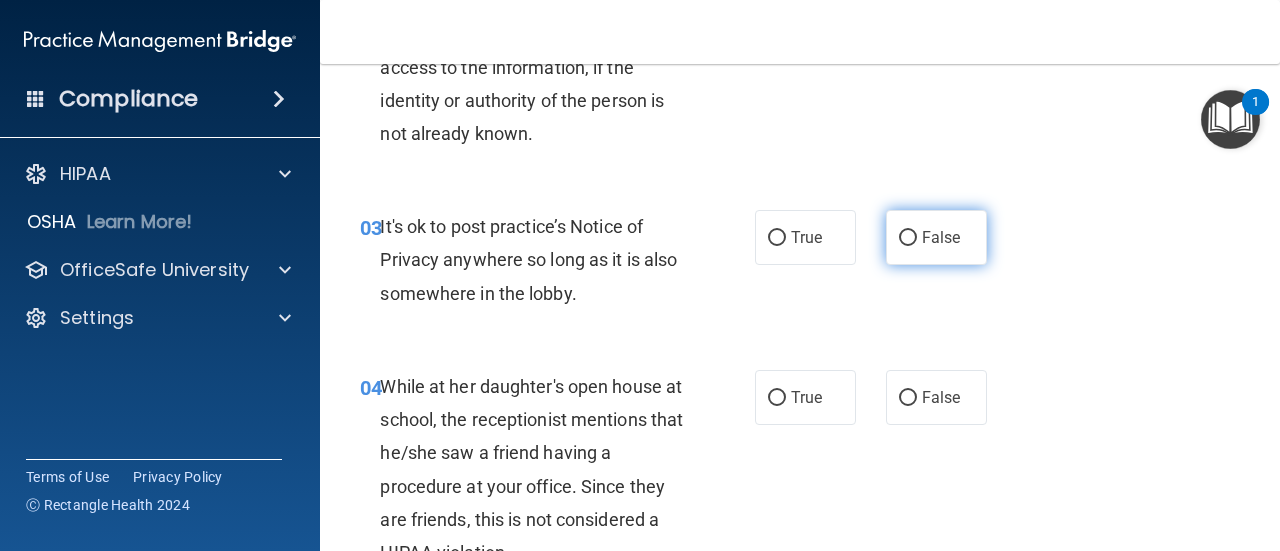 click on "False" at bounding box center [936, 237] 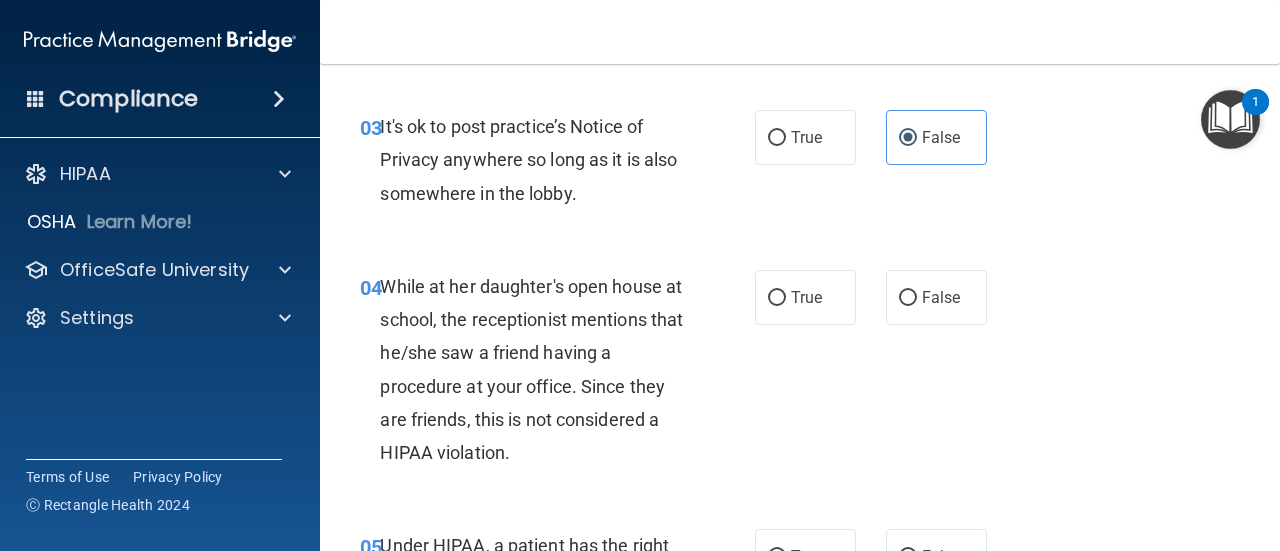 scroll, scrollTop: 700, scrollLeft: 0, axis: vertical 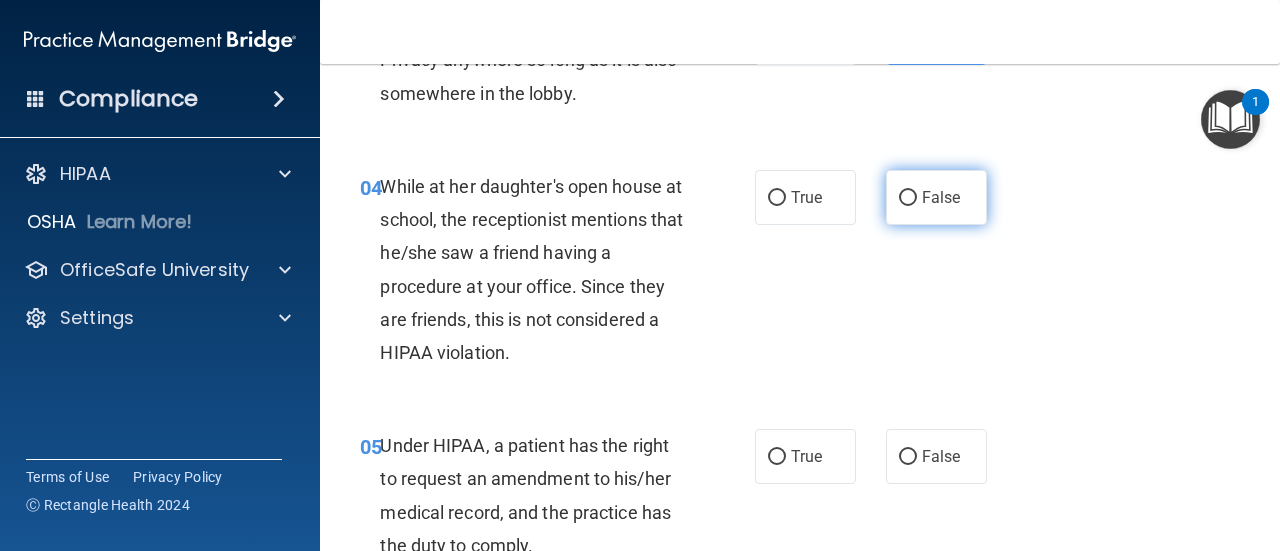 click on "False" at bounding box center [908, 198] 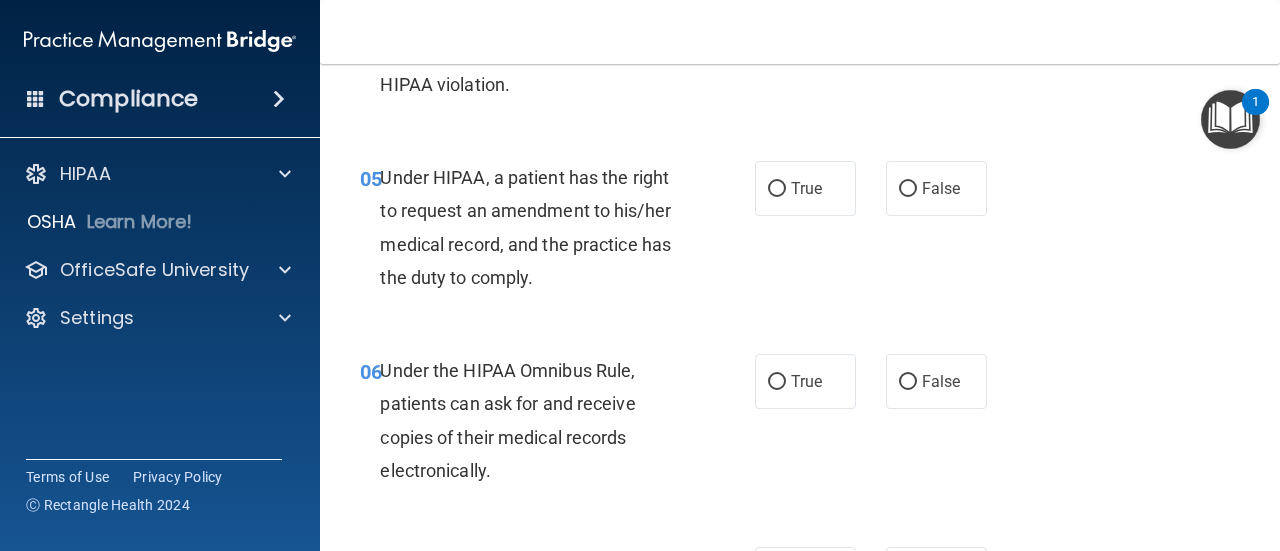 scroll, scrollTop: 1000, scrollLeft: 0, axis: vertical 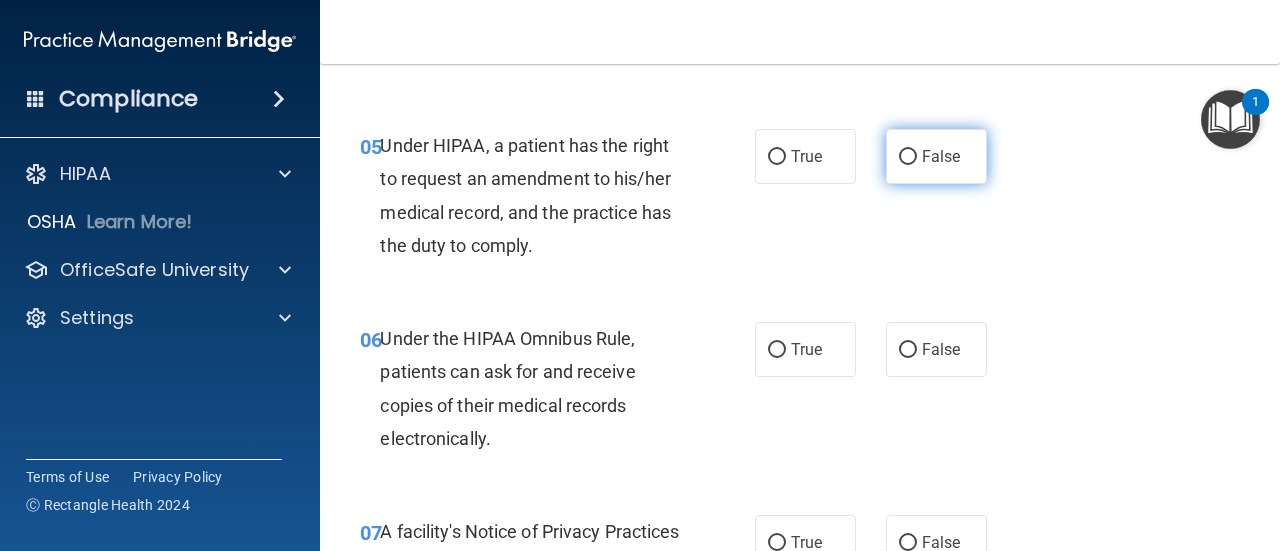 click on "False" at bounding box center (941, 156) 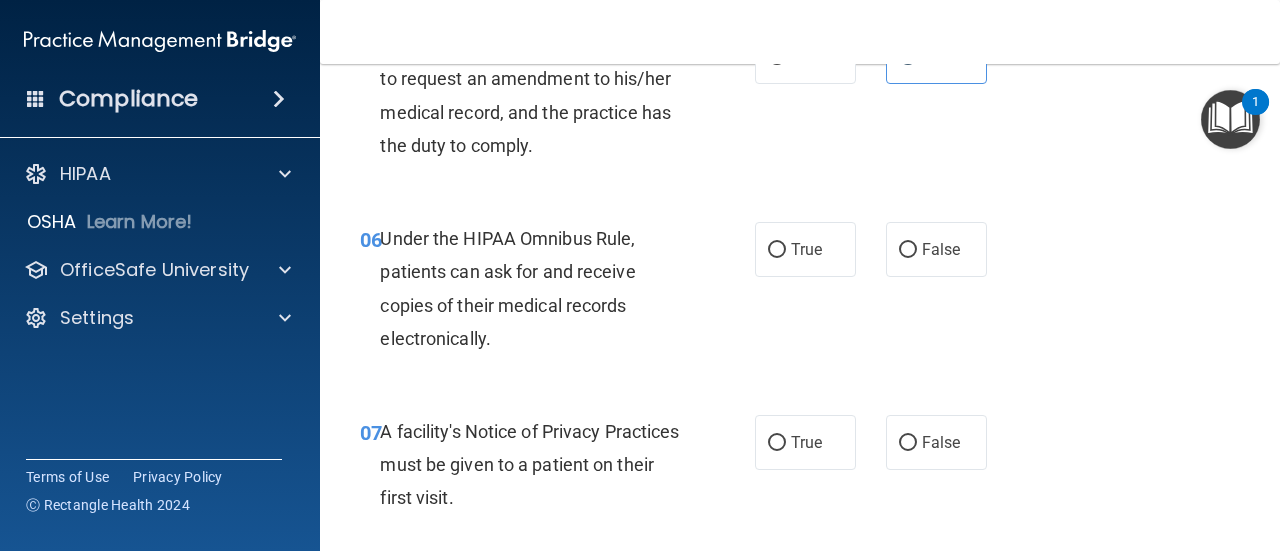 scroll, scrollTop: 1200, scrollLeft: 0, axis: vertical 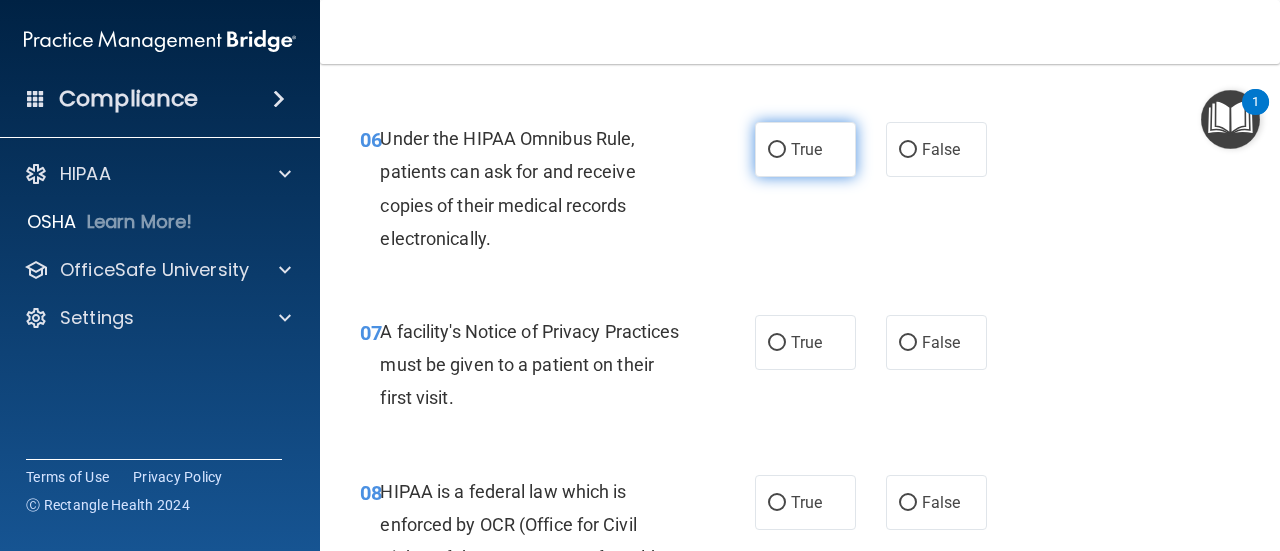 click on "True" at bounding box center (805, 149) 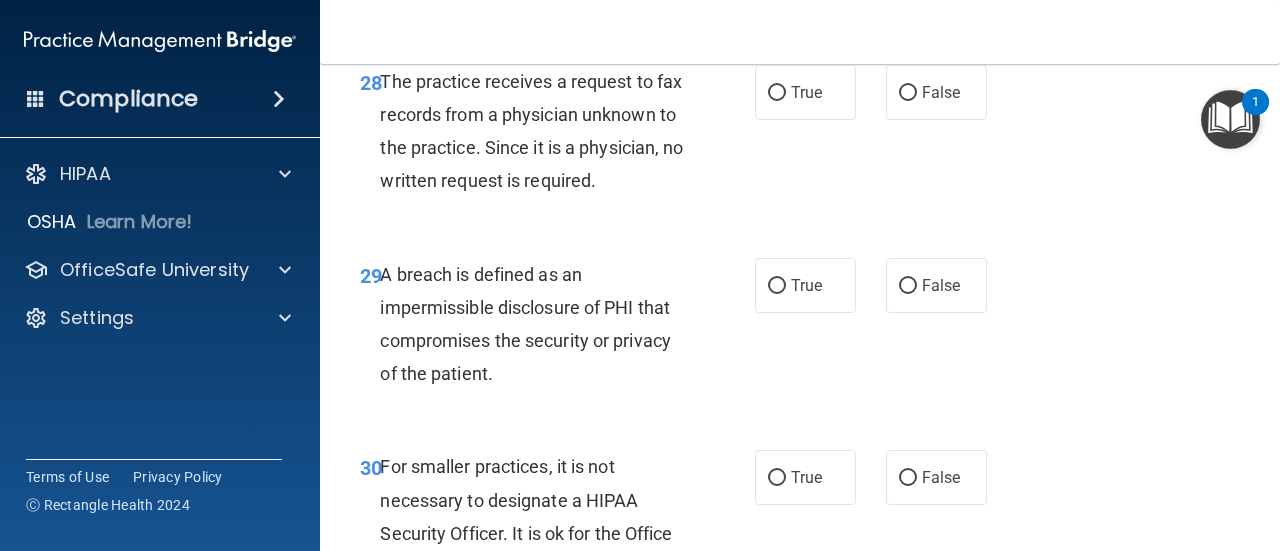 scroll, scrollTop: 6030, scrollLeft: 0, axis: vertical 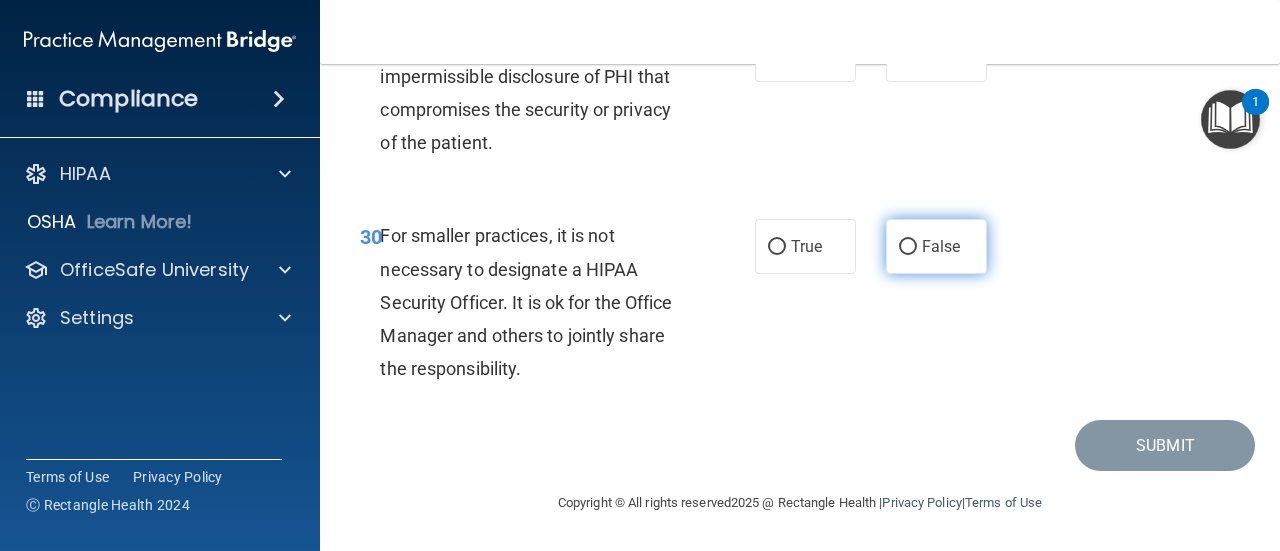 click on "False" at bounding box center (941, 246) 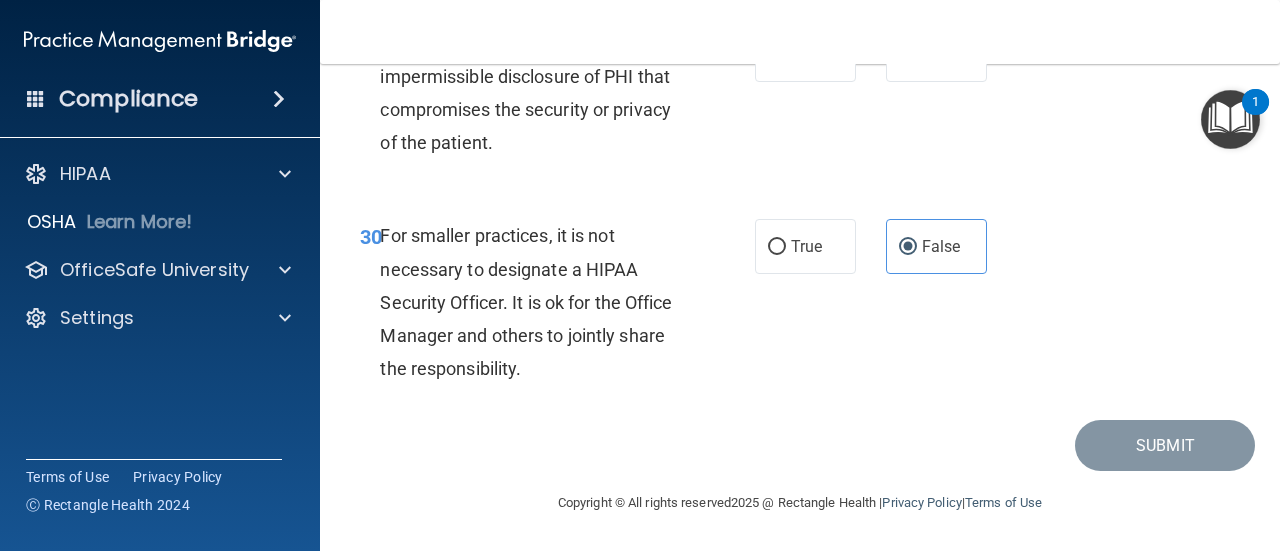 scroll, scrollTop: 5830, scrollLeft: 0, axis: vertical 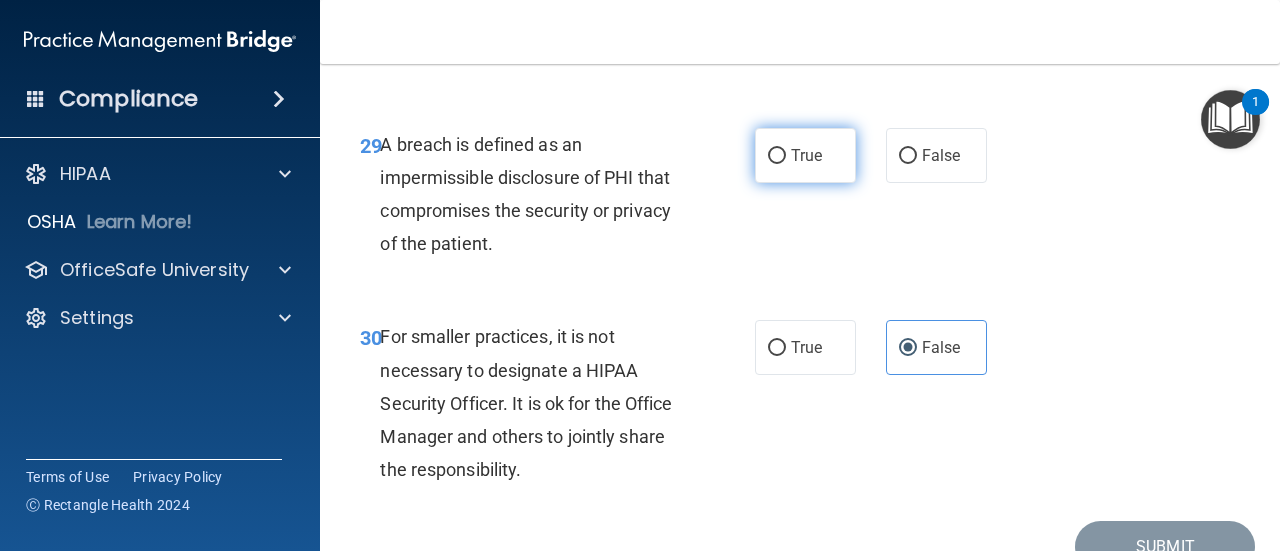 click on "True" at bounding box center [777, 156] 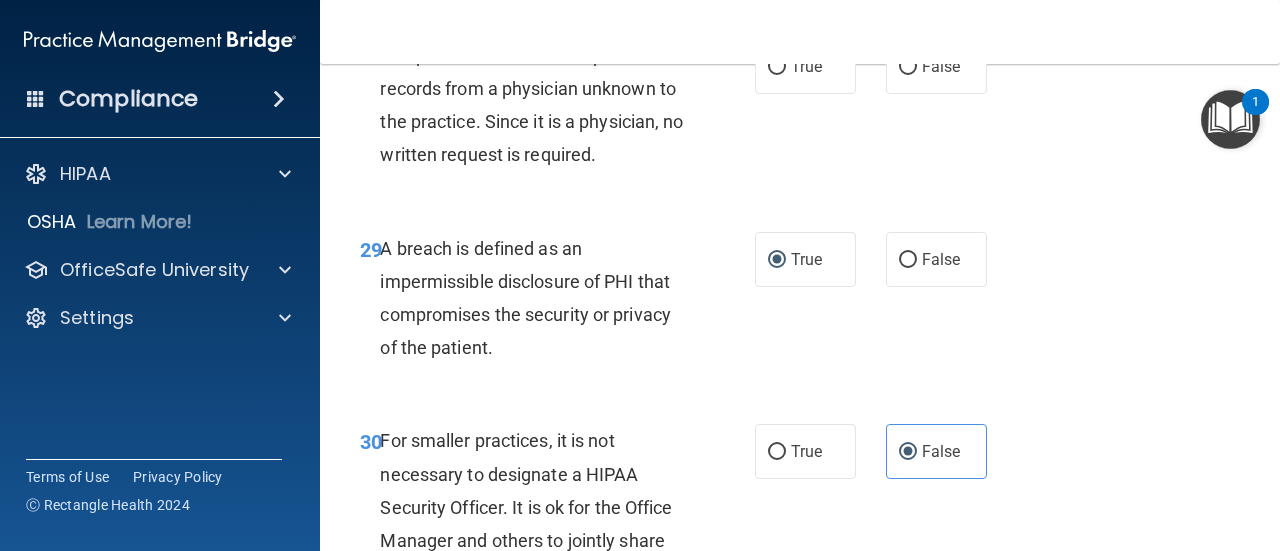 scroll, scrollTop: 5630, scrollLeft: 0, axis: vertical 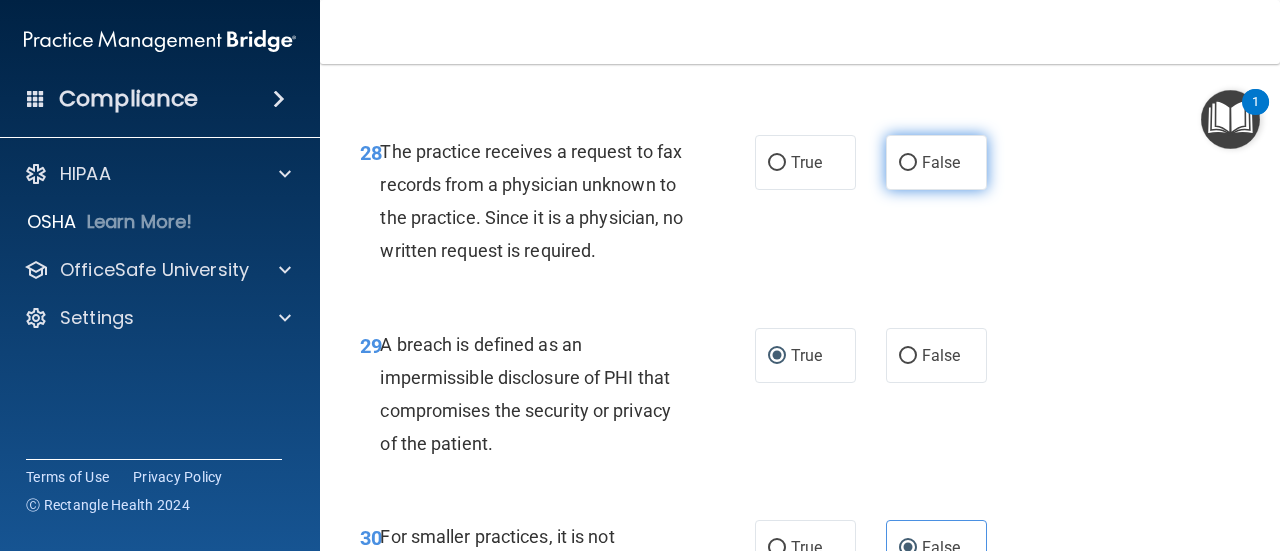 click on "False" at bounding box center (908, 163) 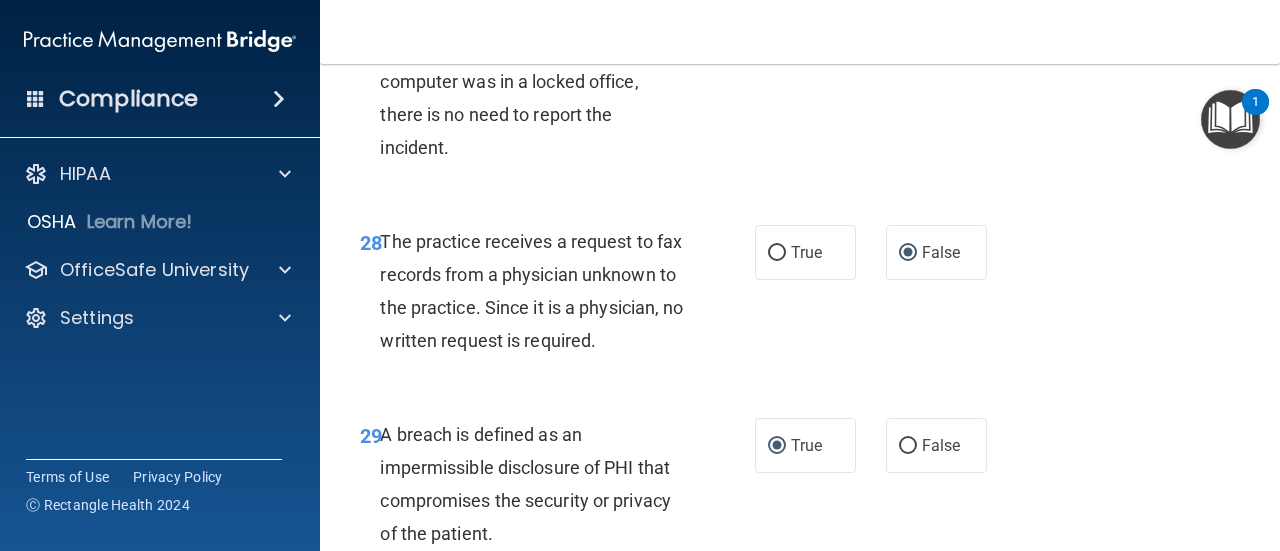 scroll, scrollTop: 5430, scrollLeft: 0, axis: vertical 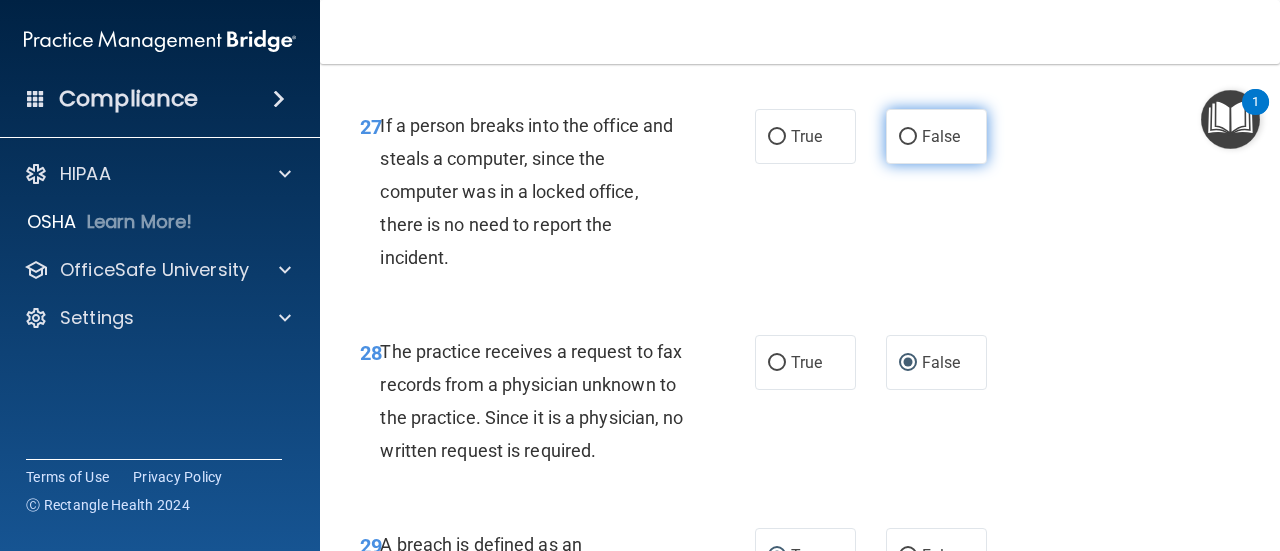 click on "False" at bounding box center [936, 136] 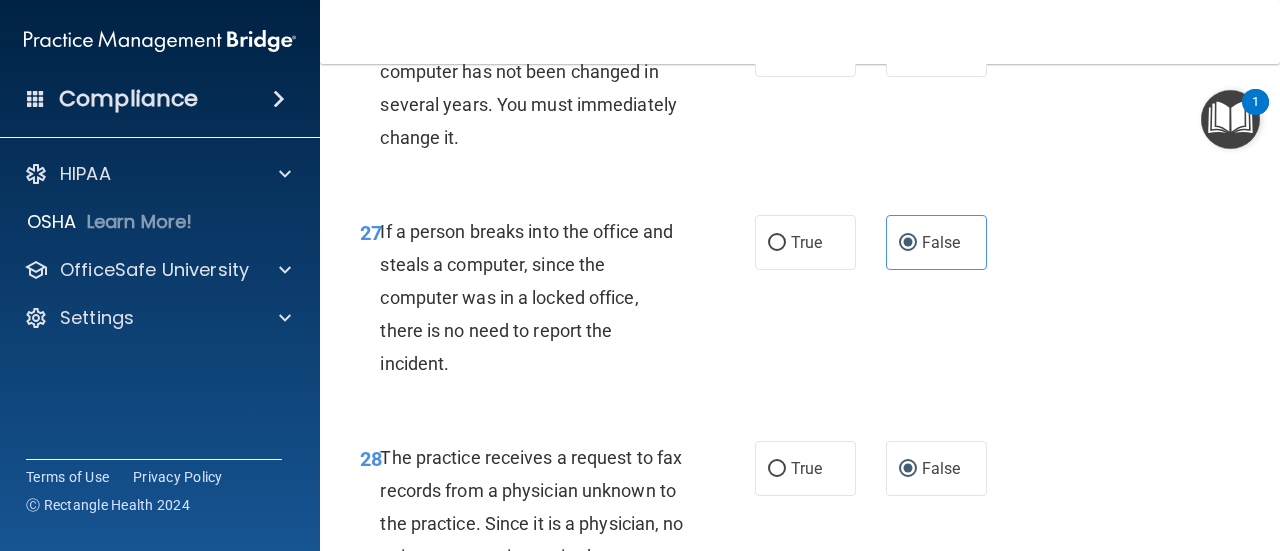 scroll, scrollTop: 5230, scrollLeft: 0, axis: vertical 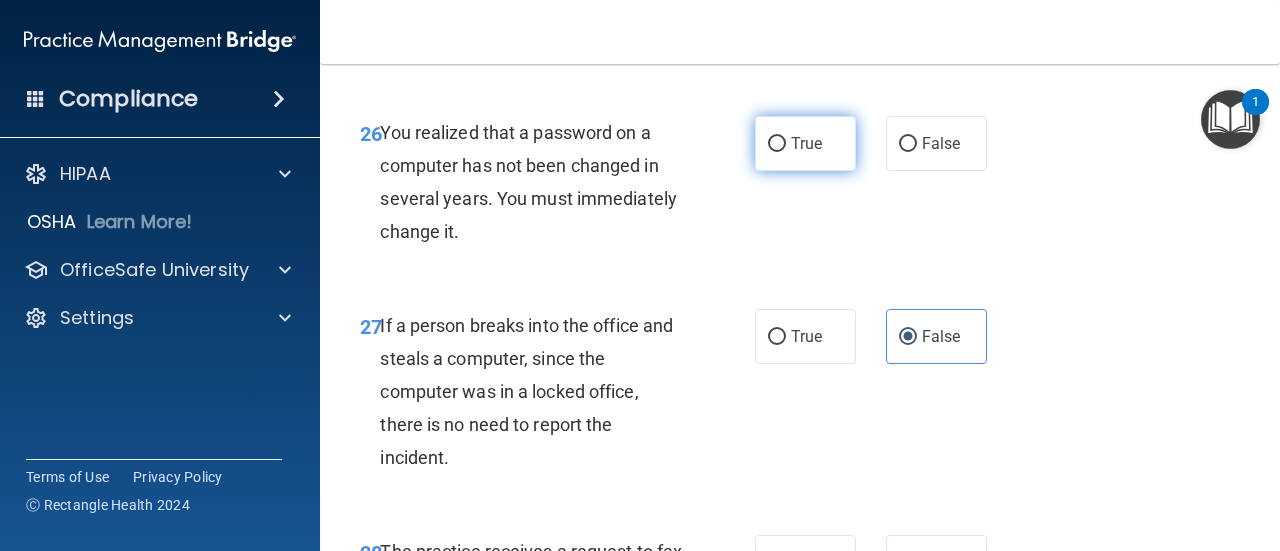 click on "True" at bounding box center [805, 143] 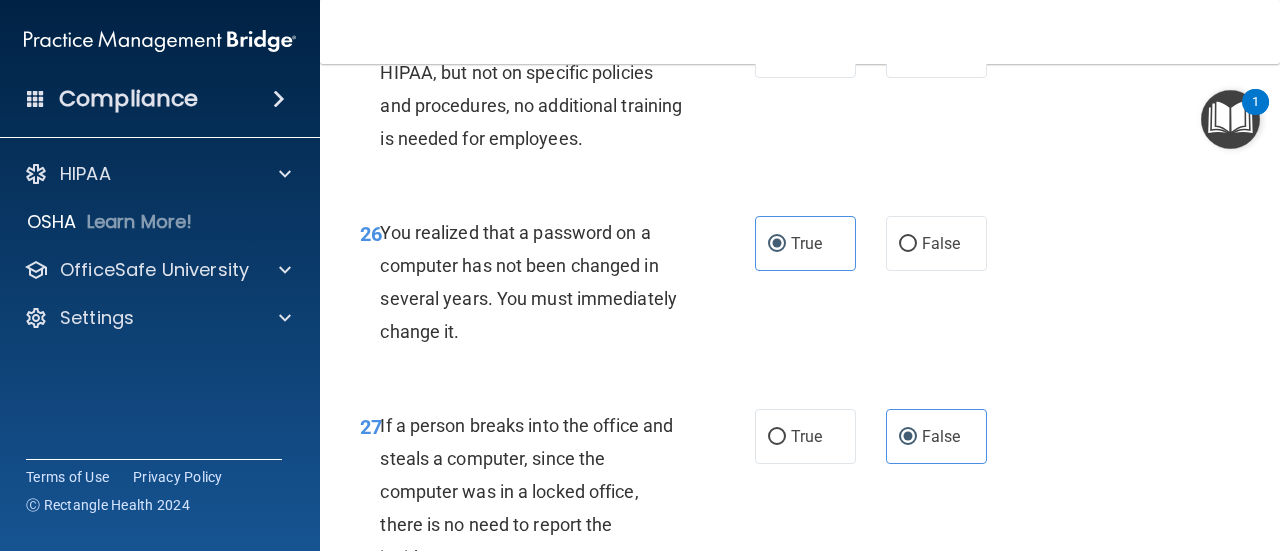 scroll, scrollTop: 5030, scrollLeft: 0, axis: vertical 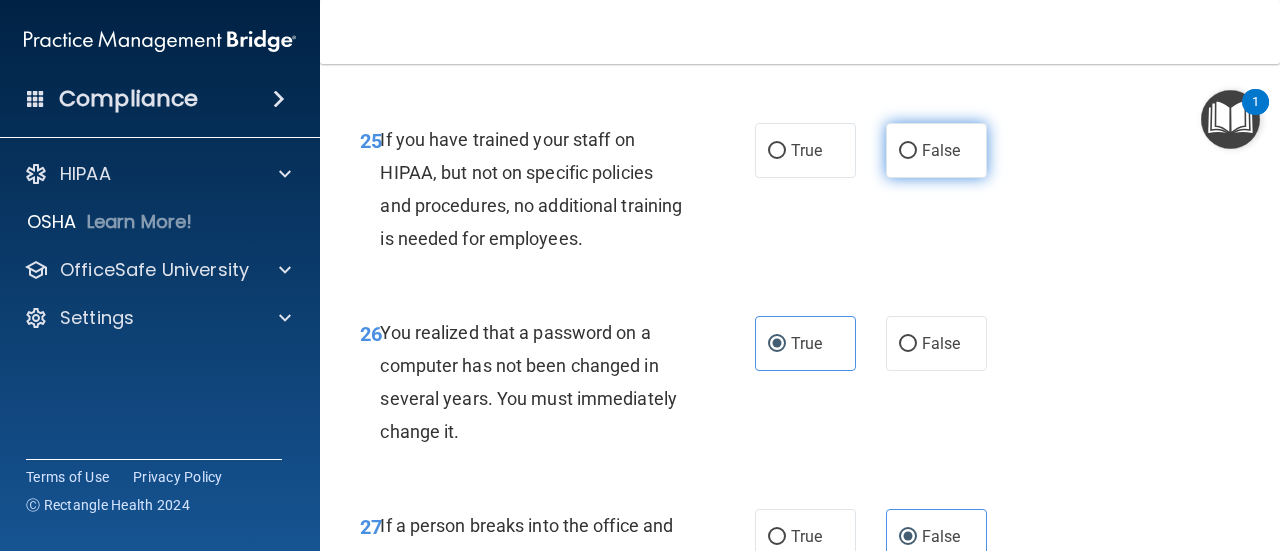 click on "False" at bounding box center [908, 151] 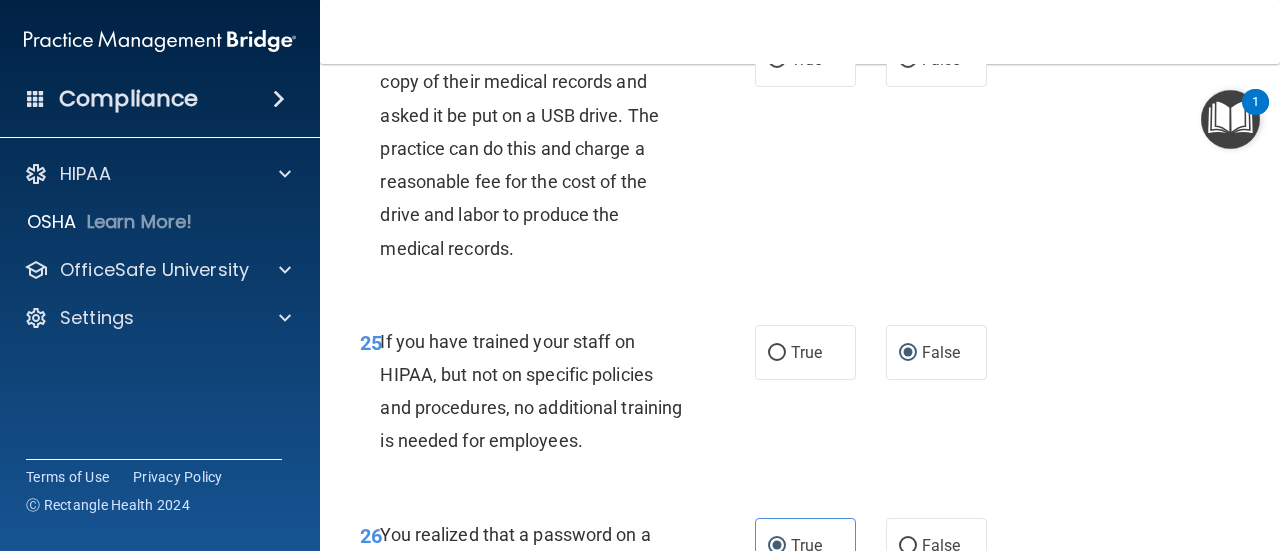 scroll, scrollTop: 4730, scrollLeft: 0, axis: vertical 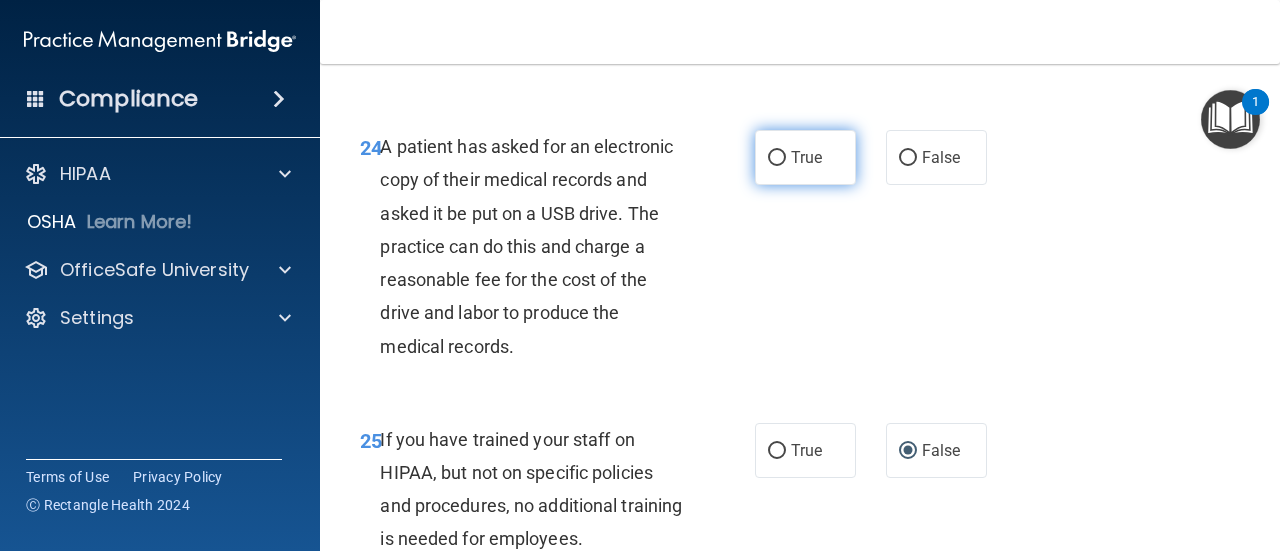click on "True" at bounding box center [805, 157] 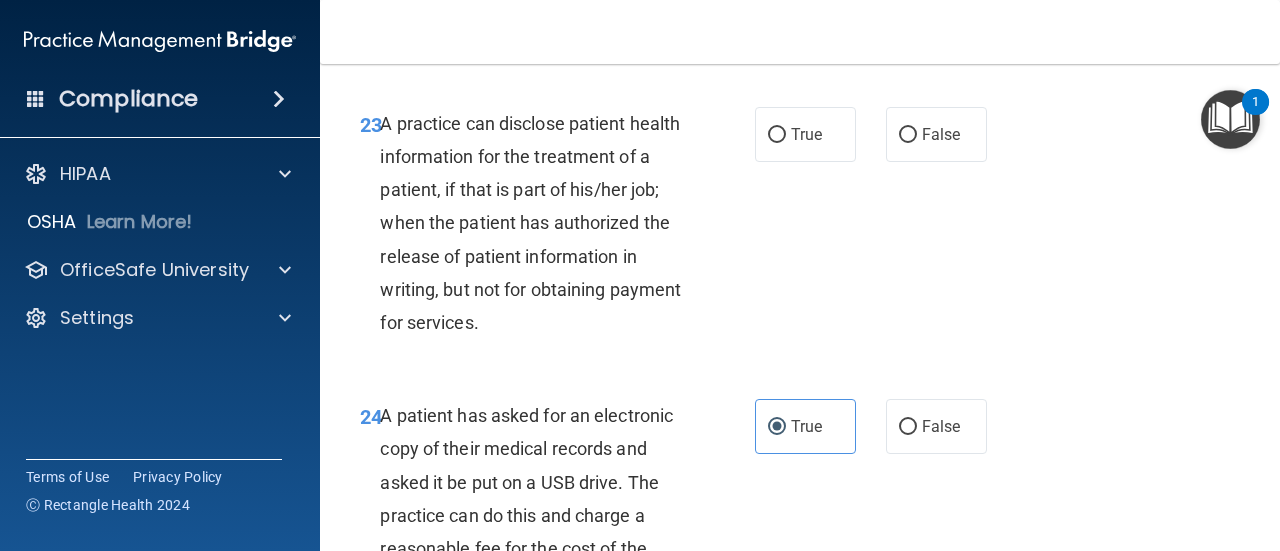 scroll, scrollTop: 4430, scrollLeft: 0, axis: vertical 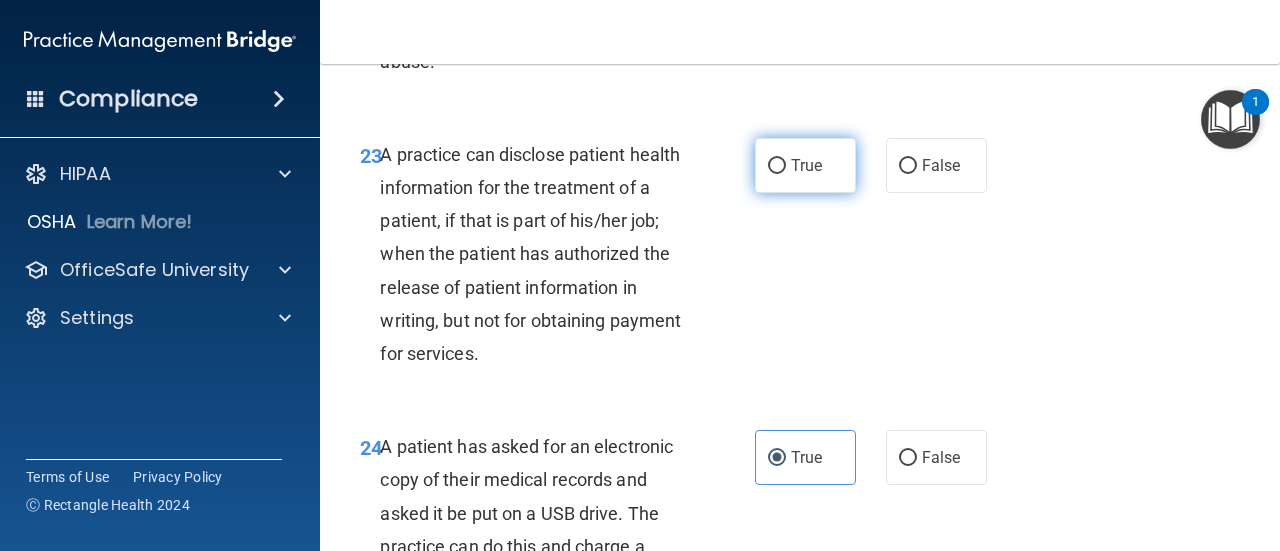 click on "True" at bounding box center (805, 165) 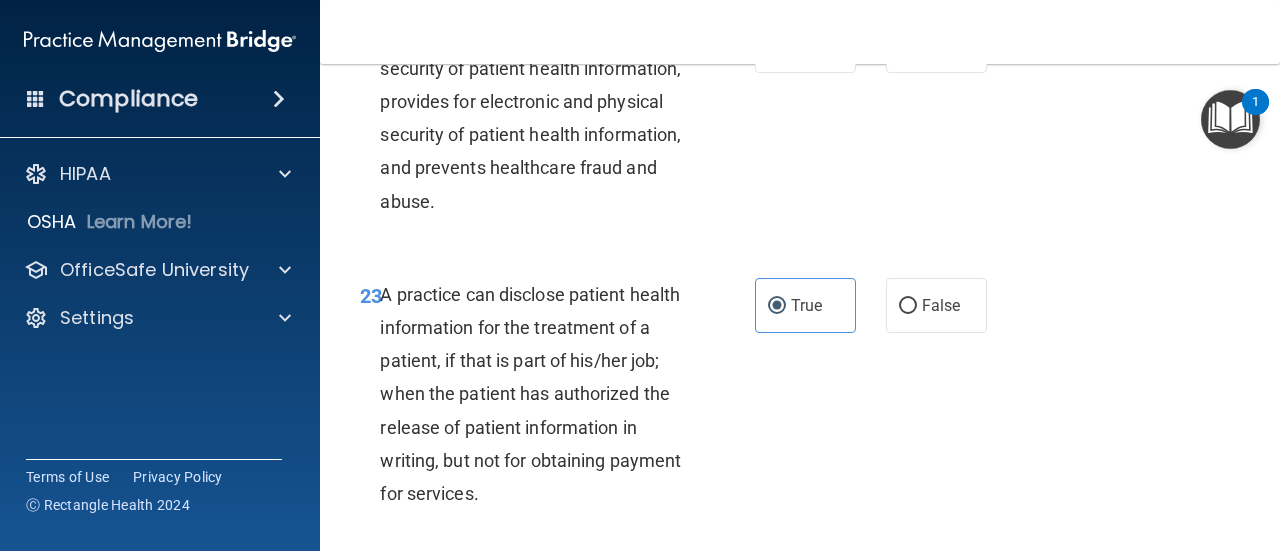 scroll, scrollTop: 4130, scrollLeft: 0, axis: vertical 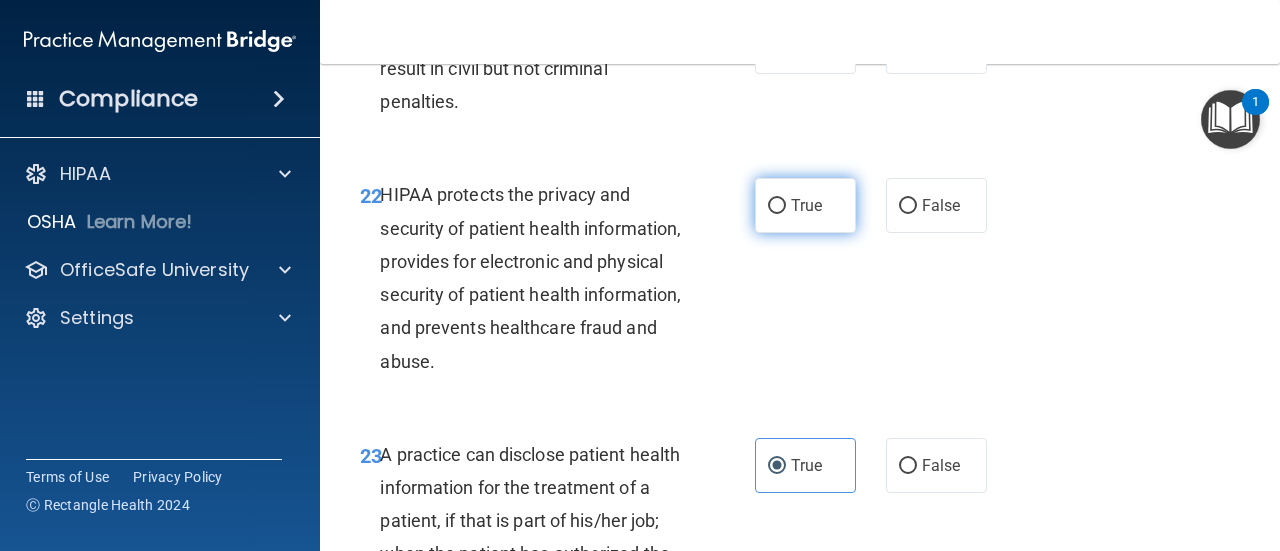 click on "True" at bounding box center (805, 205) 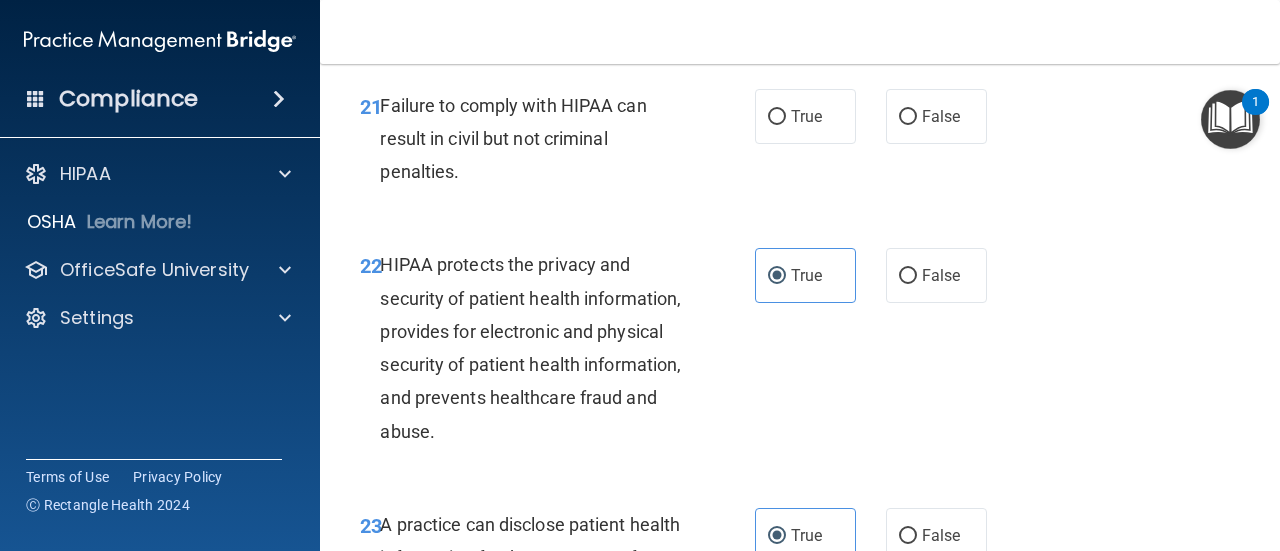 scroll, scrollTop: 4030, scrollLeft: 0, axis: vertical 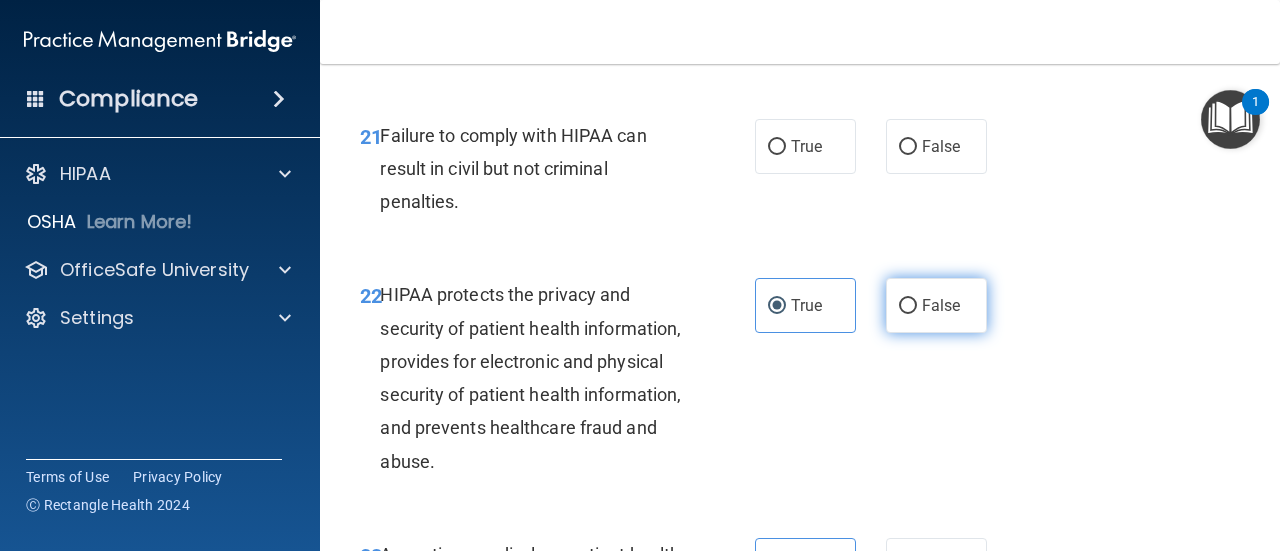 click on "False" at bounding box center [941, 305] 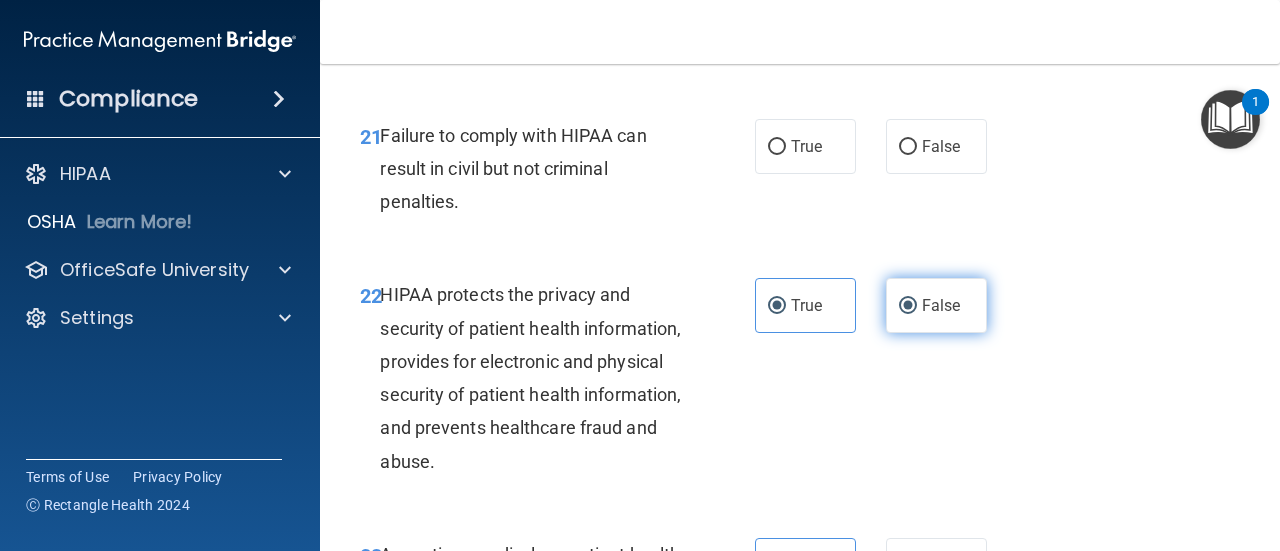 radio on "false" 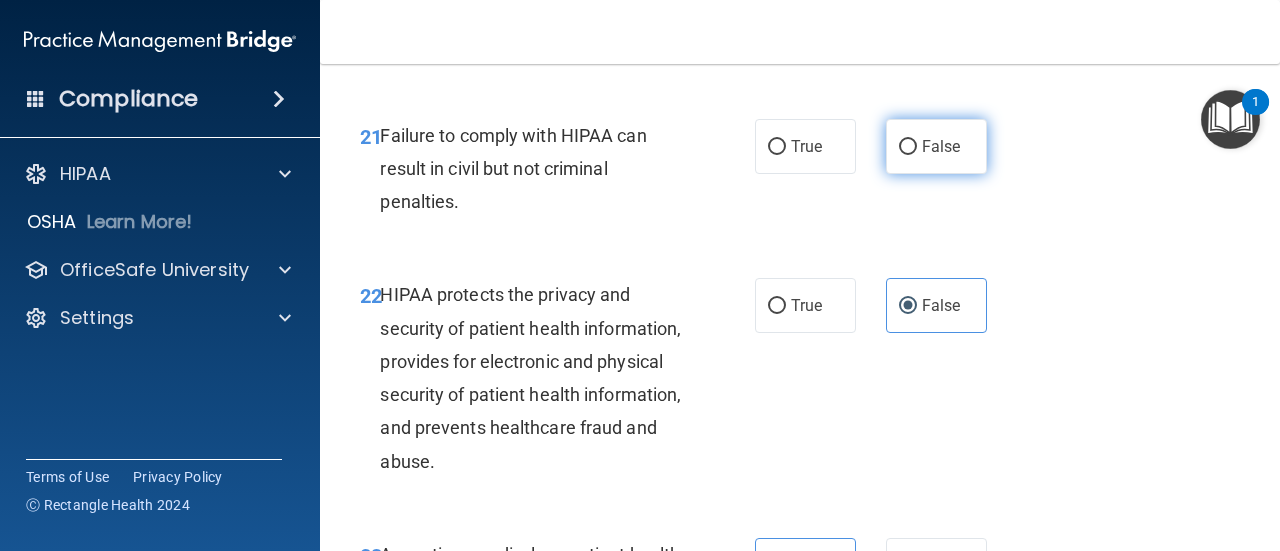 click on "False" at bounding box center (908, 147) 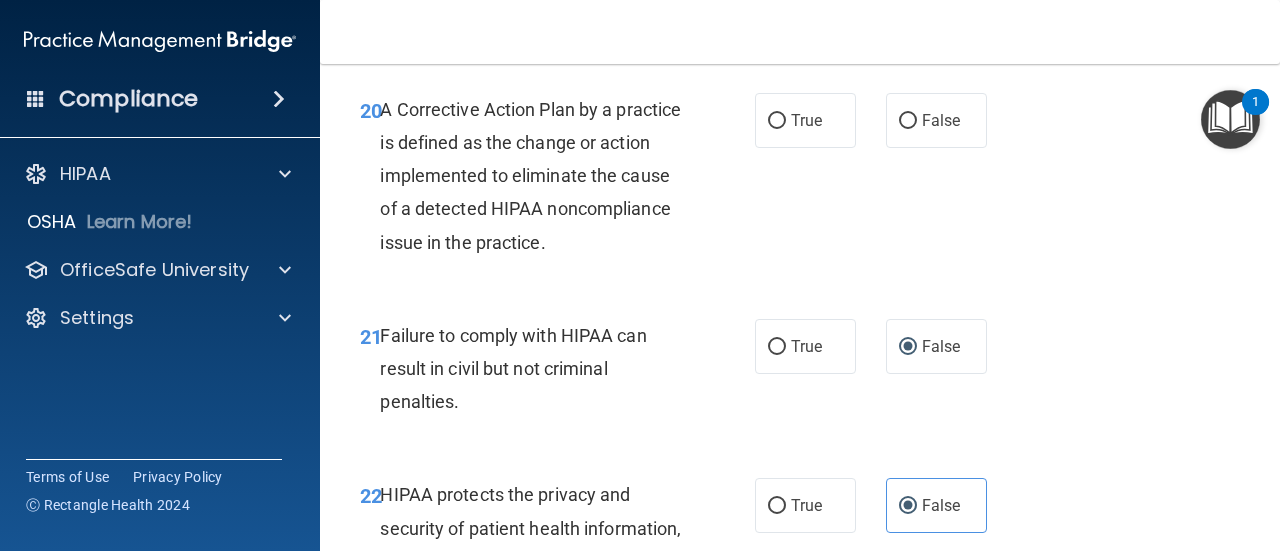 scroll, scrollTop: 3730, scrollLeft: 0, axis: vertical 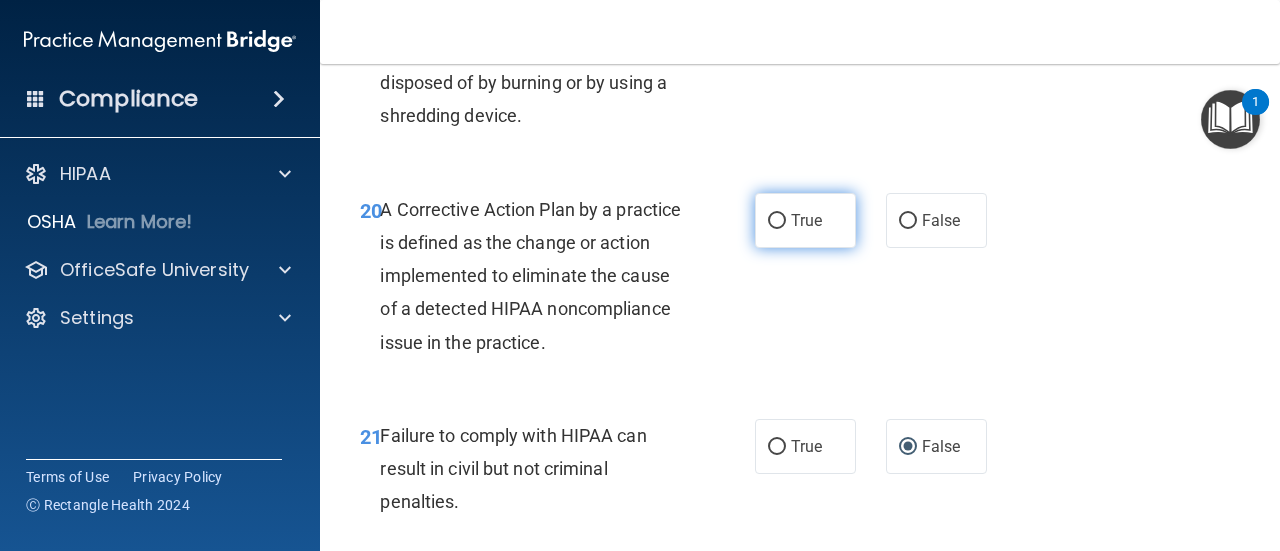 click on "True" at bounding box center (777, 221) 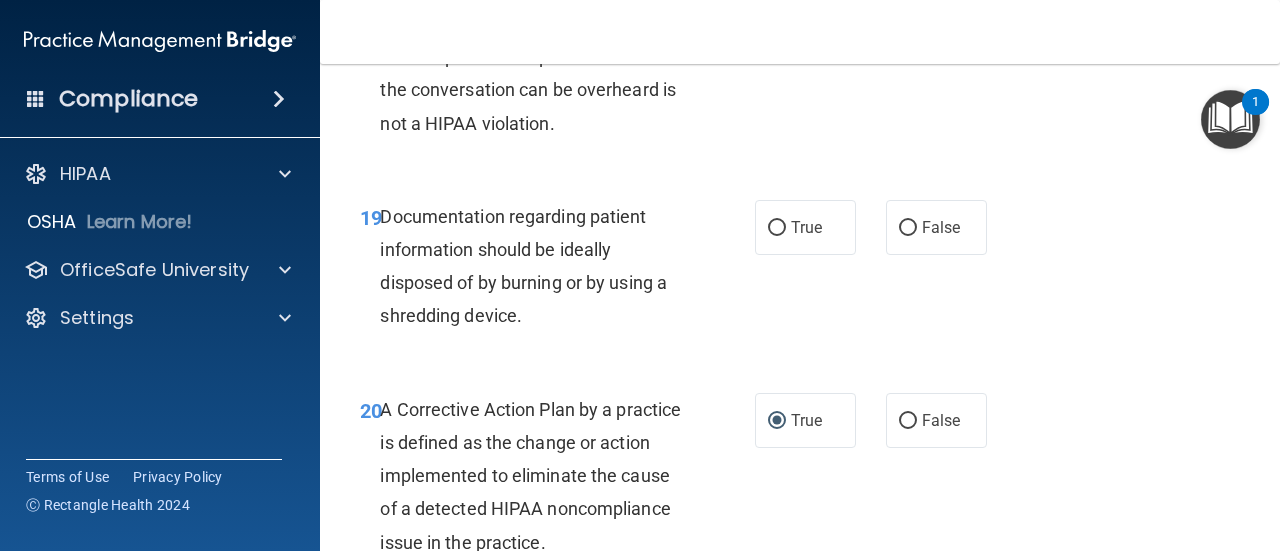 scroll, scrollTop: 3530, scrollLeft: 0, axis: vertical 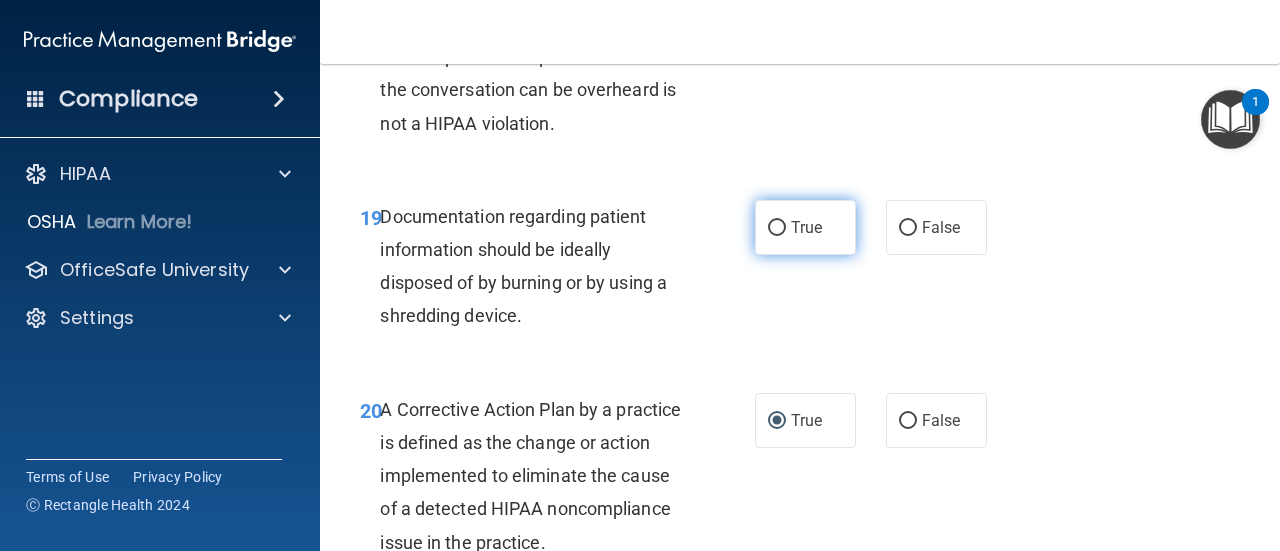 click on "True" at bounding box center [805, 227] 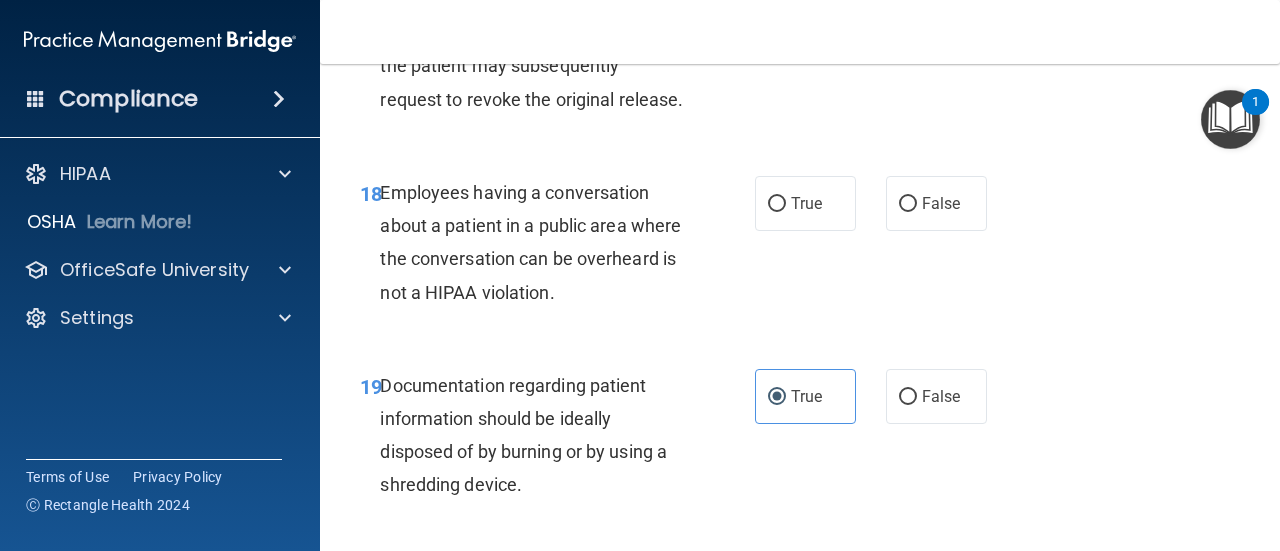 scroll, scrollTop: 3330, scrollLeft: 0, axis: vertical 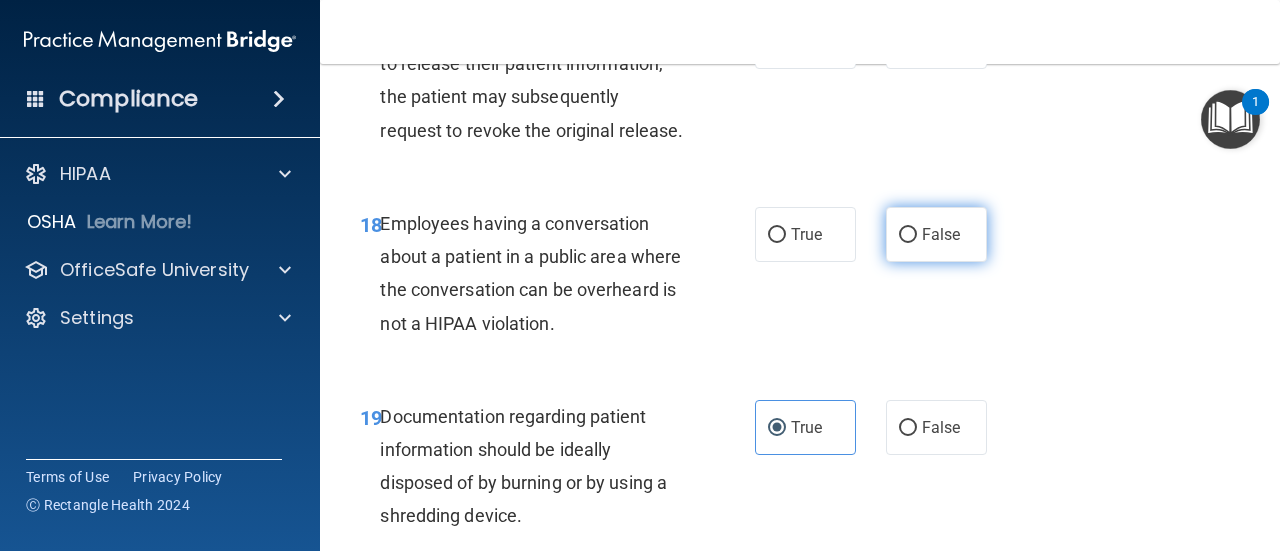 click on "False" at bounding box center (908, 235) 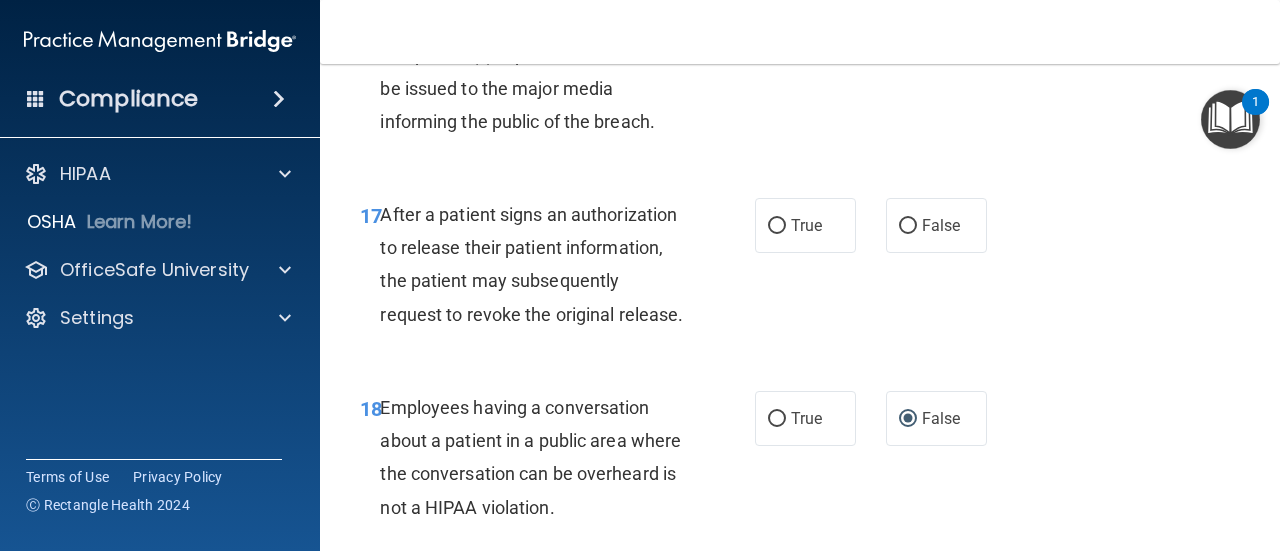 scroll, scrollTop: 3130, scrollLeft: 0, axis: vertical 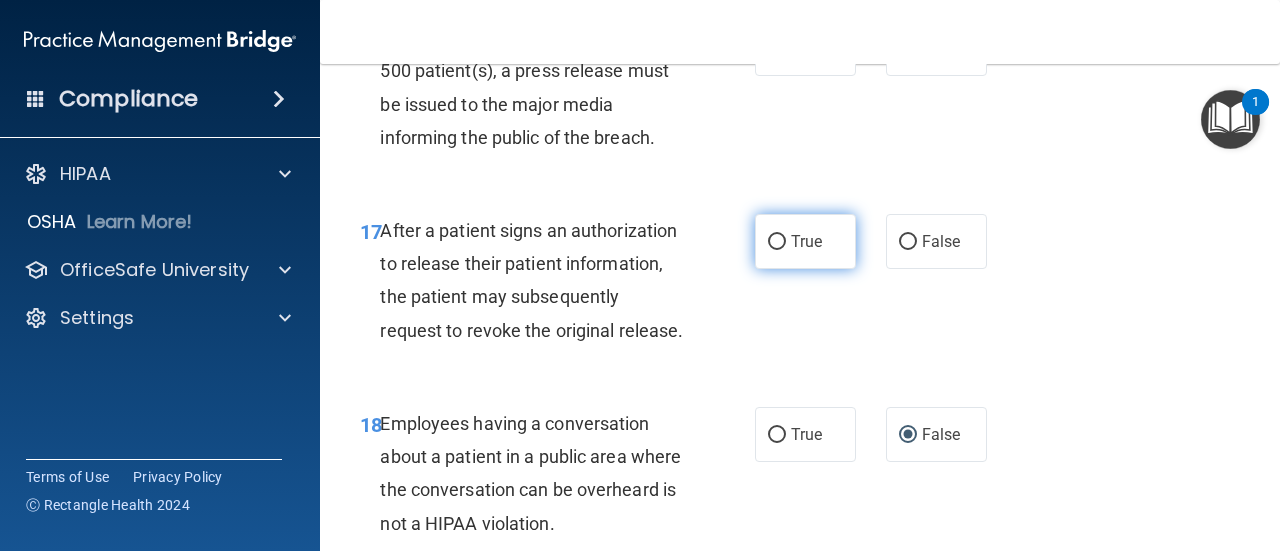 click on "True" at bounding box center (805, 241) 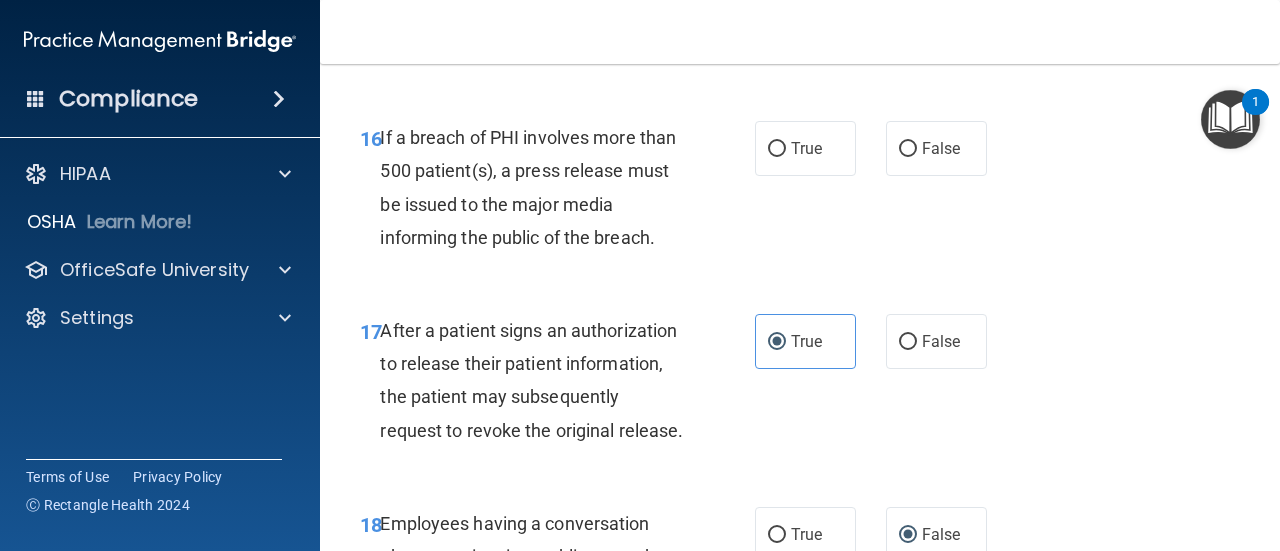 scroll, scrollTop: 2930, scrollLeft: 0, axis: vertical 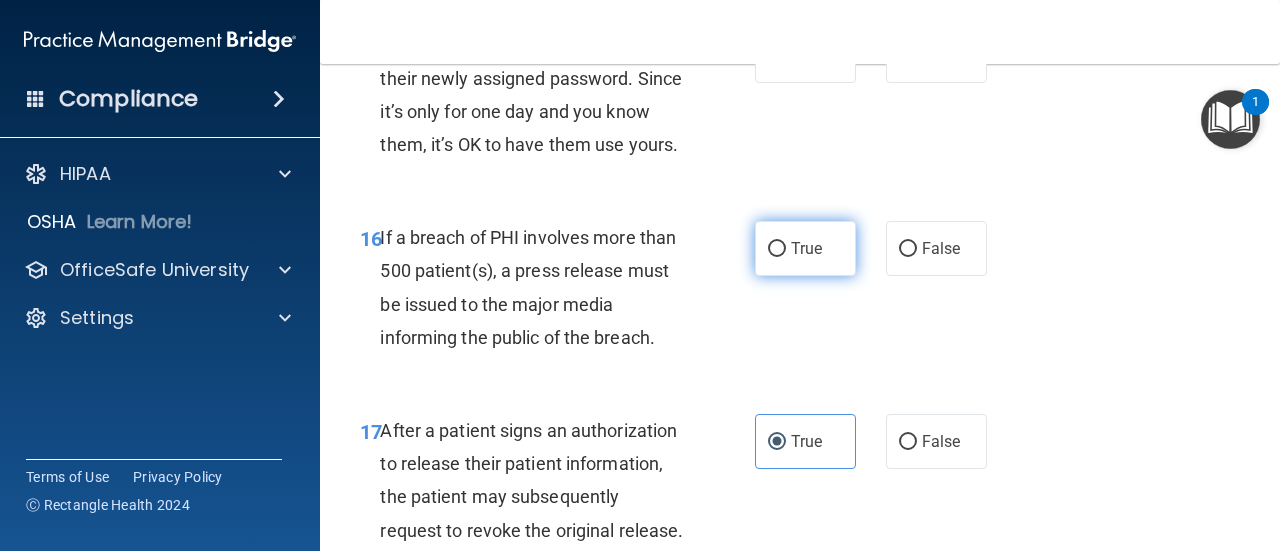 click on "True" at bounding box center [805, 248] 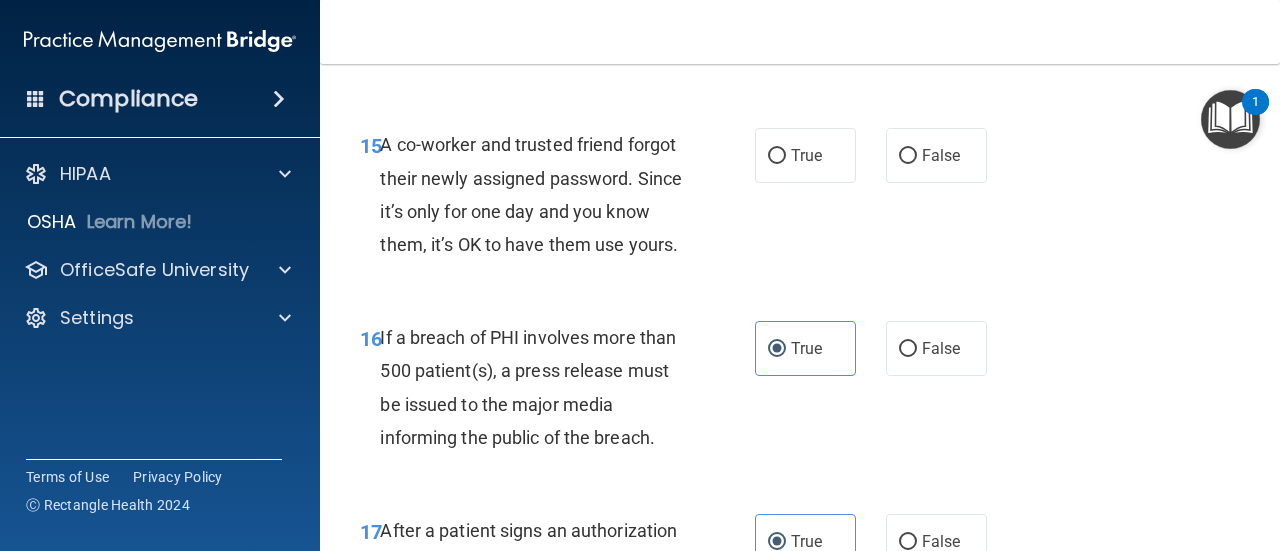 scroll, scrollTop: 2730, scrollLeft: 0, axis: vertical 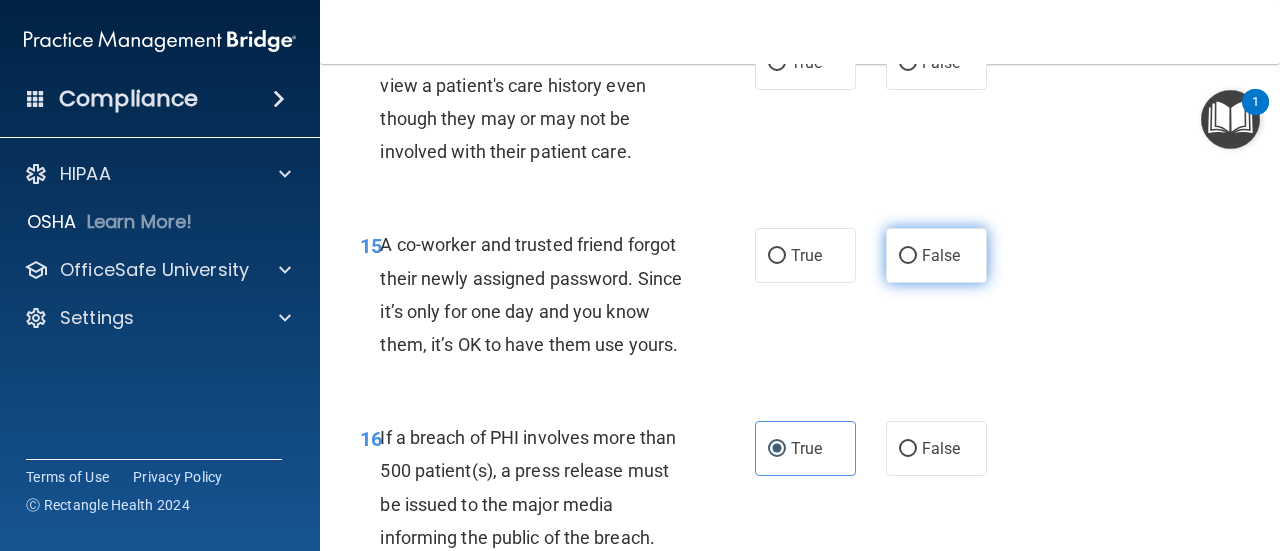 click on "False" at bounding box center [936, 255] 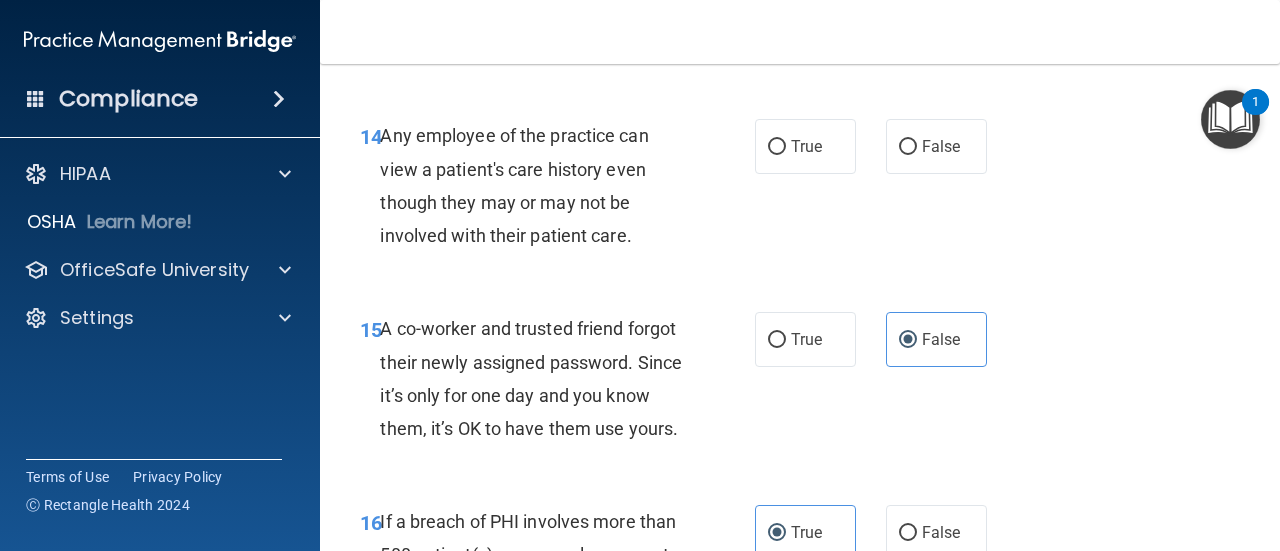 scroll, scrollTop: 2530, scrollLeft: 0, axis: vertical 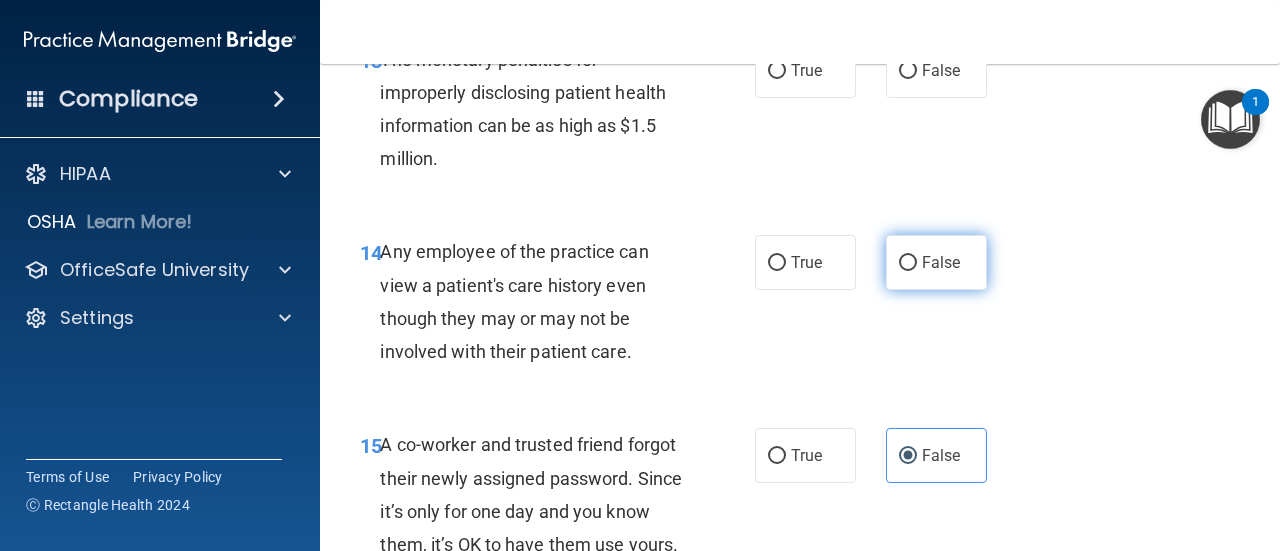 click on "False" at bounding box center [936, 262] 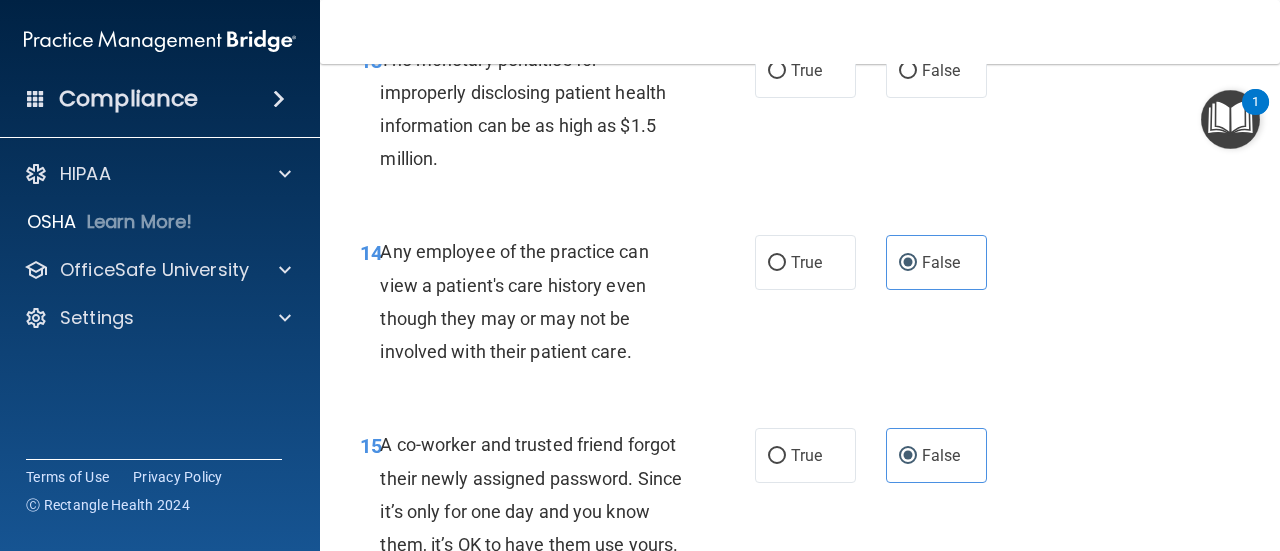 scroll, scrollTop: 2330, scrollLeft: 0, axis: vertical 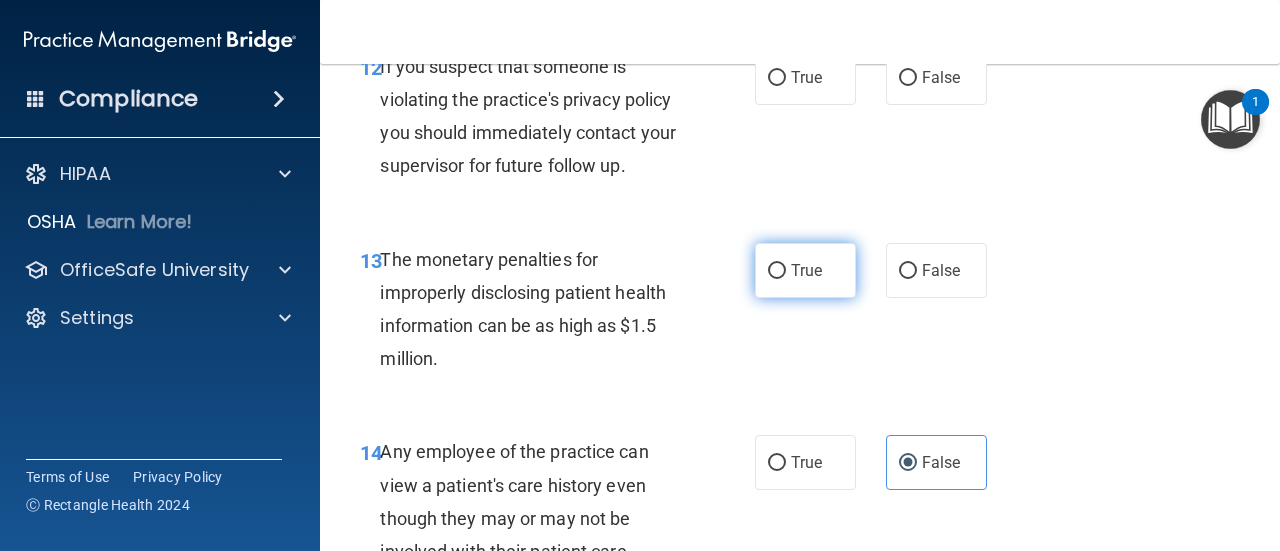 click on "True" at bounding box center [806, 270] 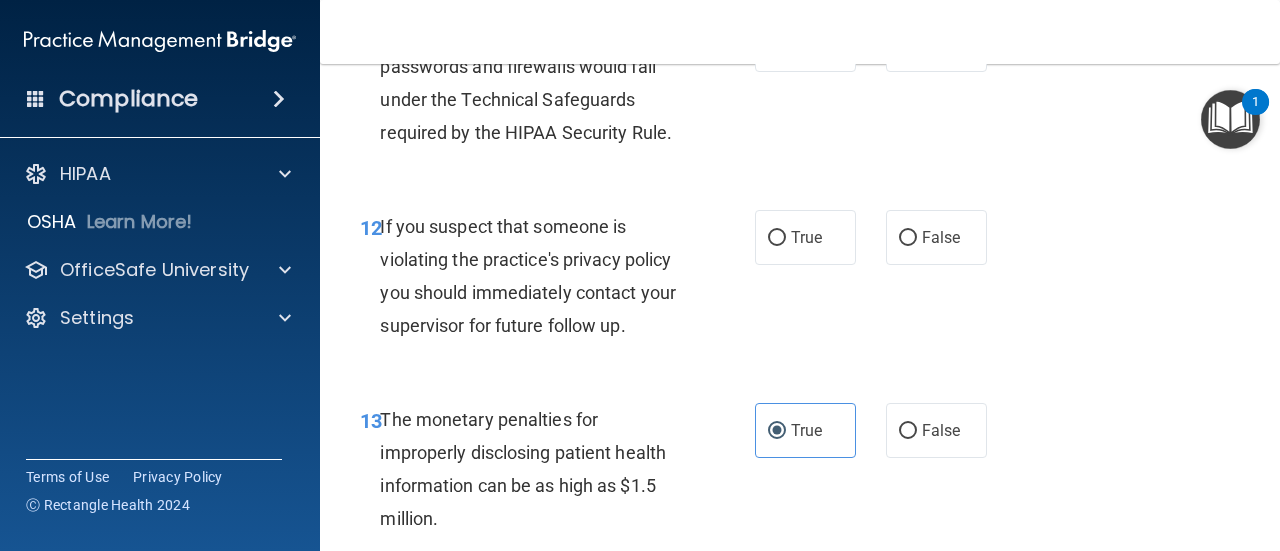 scroll, scrollTop: 2130, scrollLeft: 0, axis: vertical 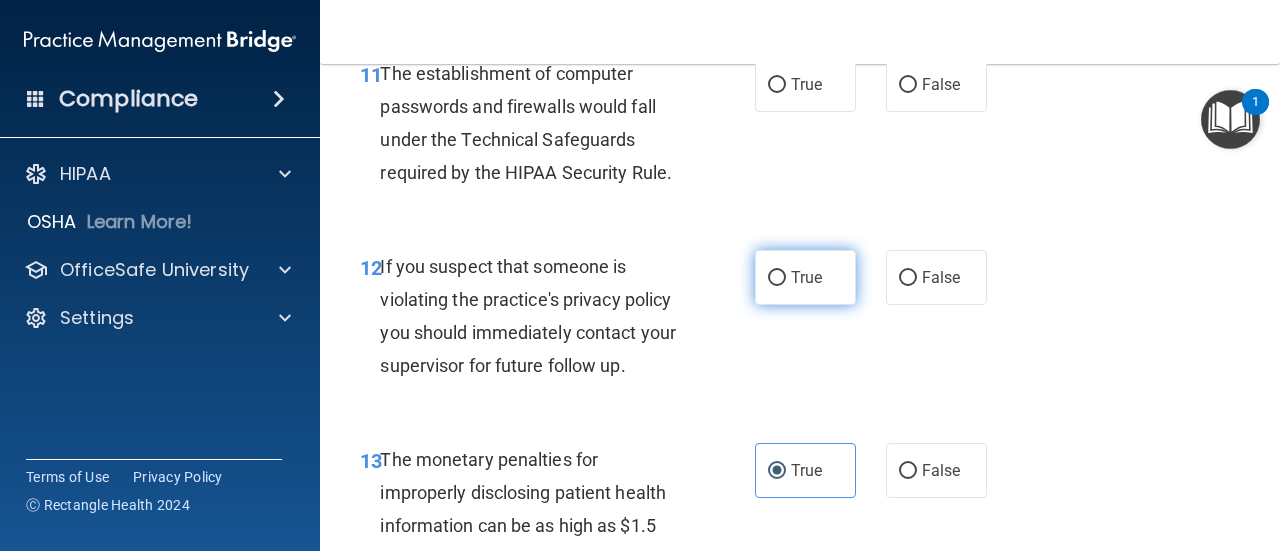 click on "True" at bounding box center [806, 277] 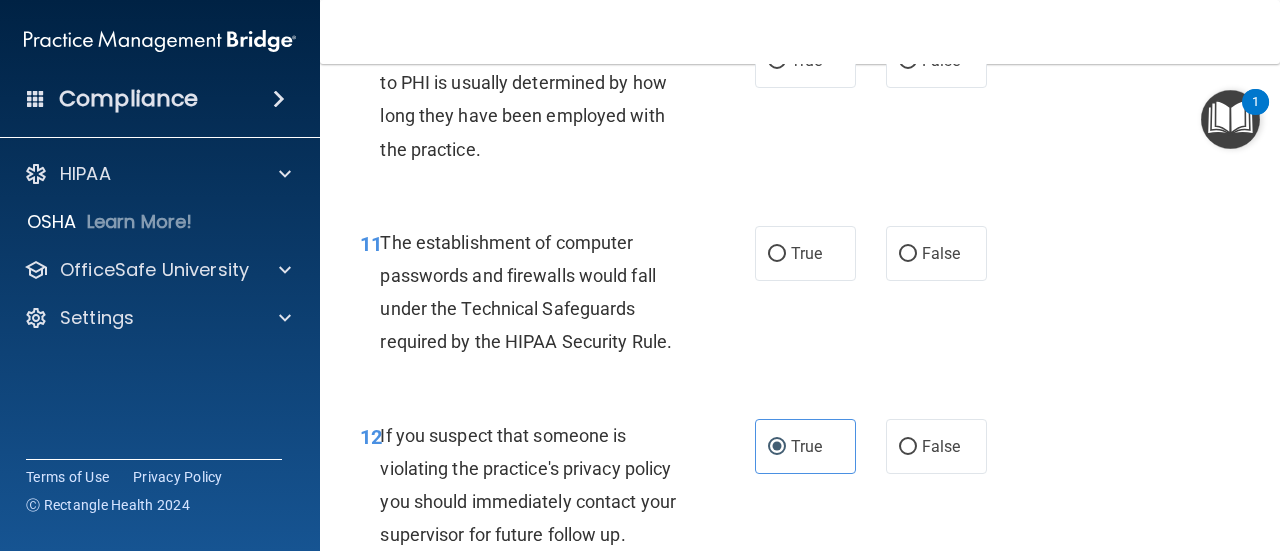 scroll, scrollTop: 1930, scrollLeft: 0, axis: vertical 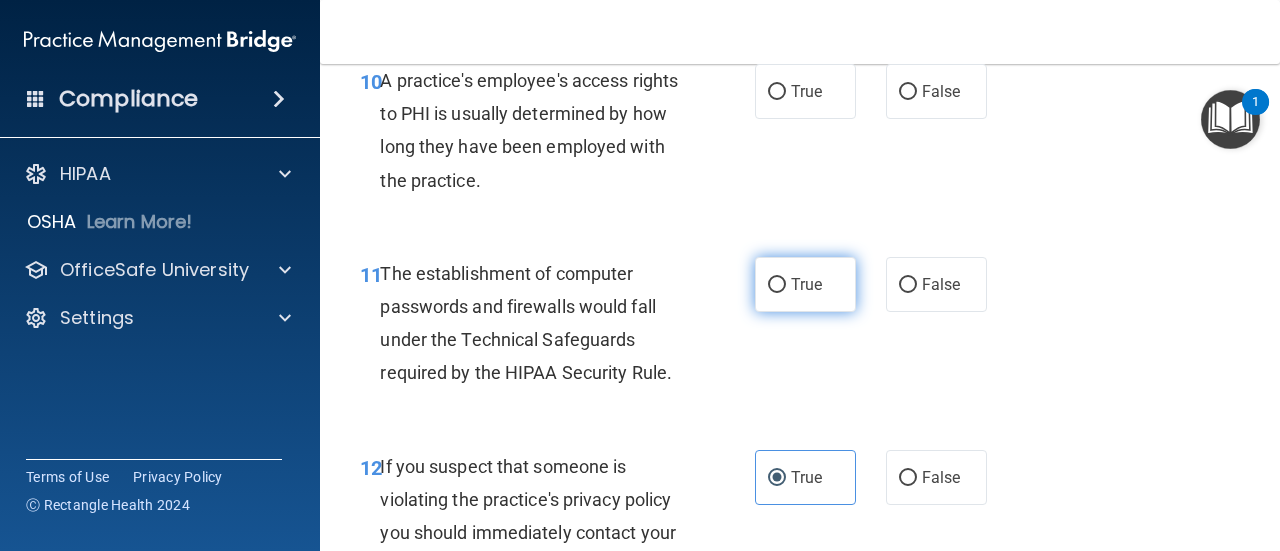 click on "True" at bounding box center [805, 284] 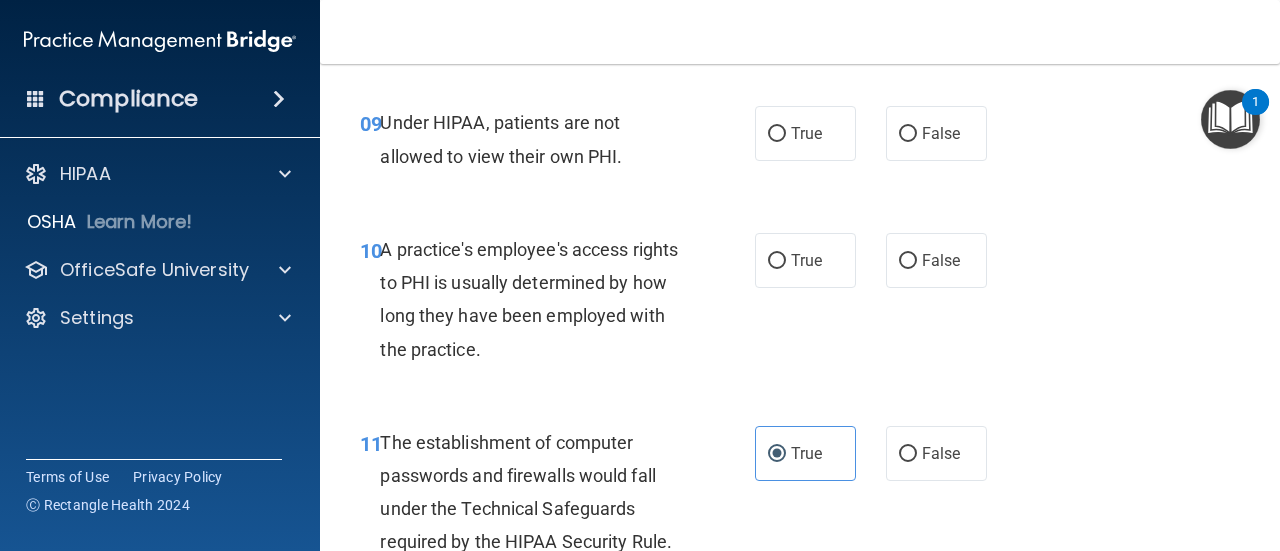 scroll, scrollTop: 1730, scrollLeft: 0, axis: vertical 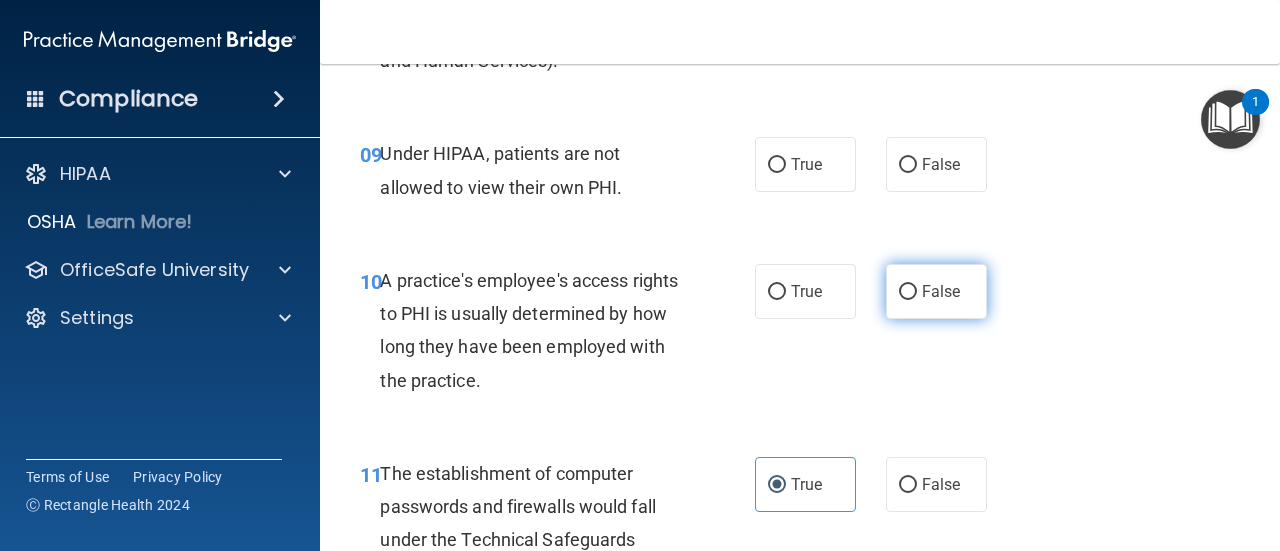 click on "False" at bounding box center [936, 291] 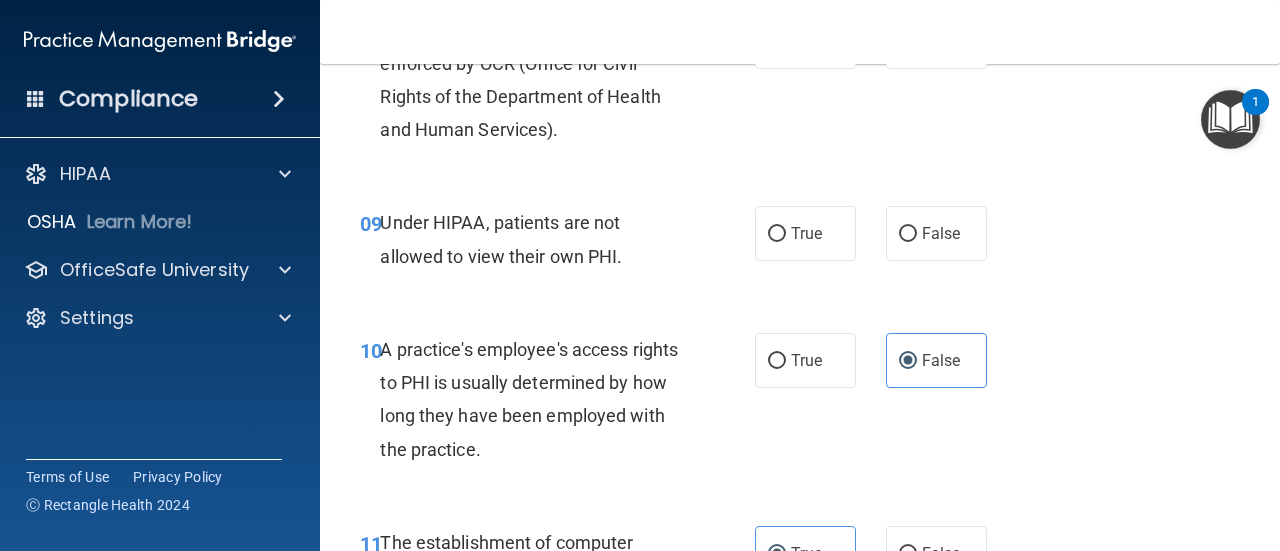 scroll, scrollTop: 1630, scrollLeft: 0, axis: vertical 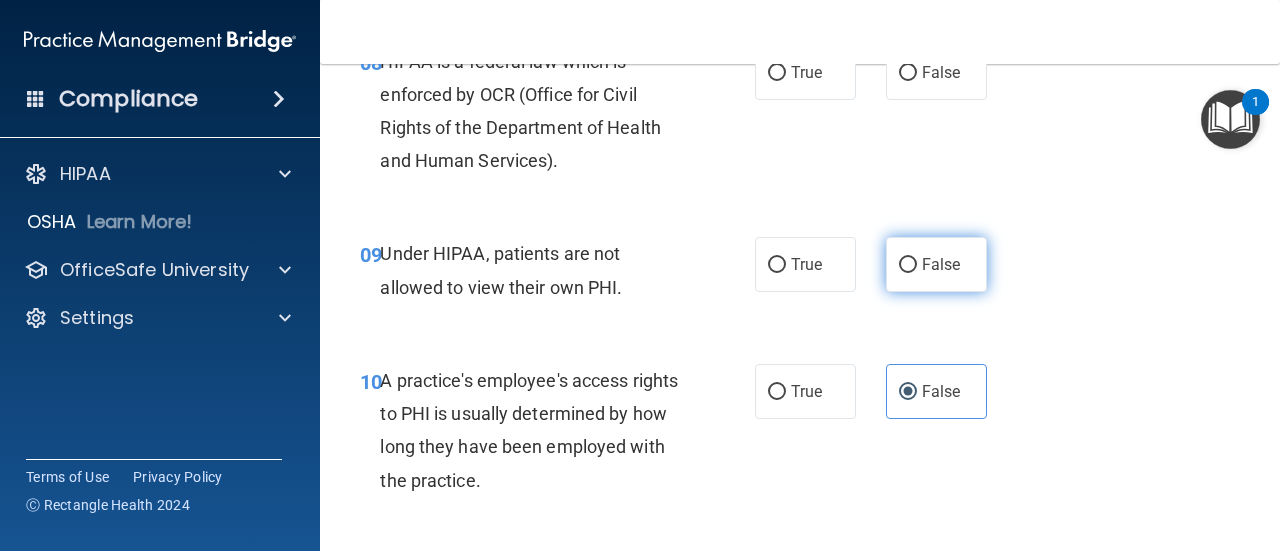 click on "False" at bounding box center (936, 264) 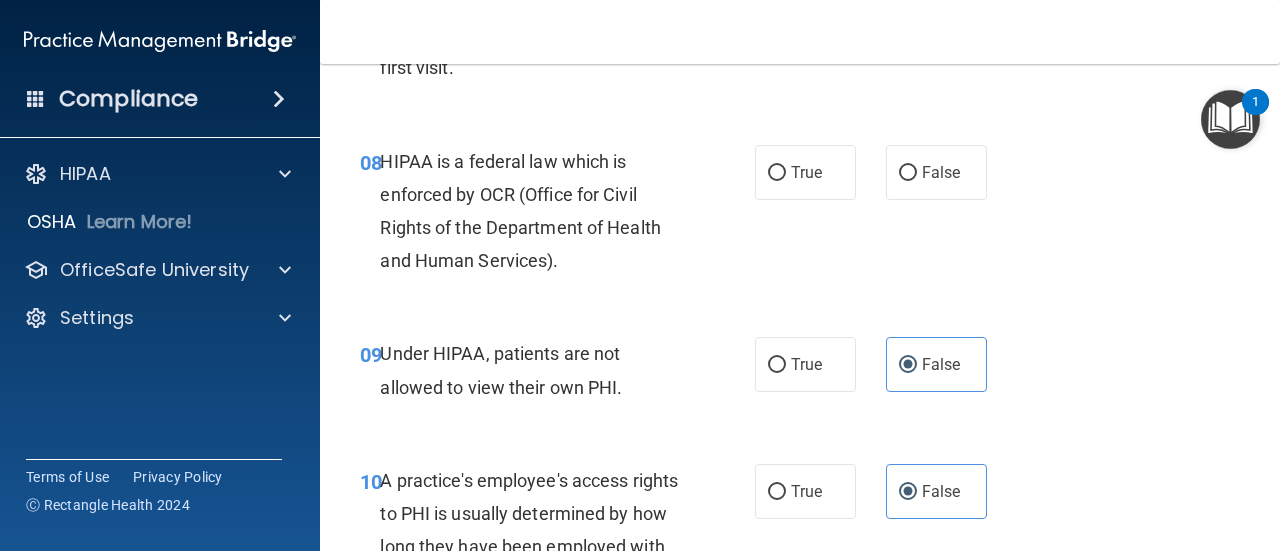scroll, scrollTop: 1430, scrollLeft: 0, axis: vertical 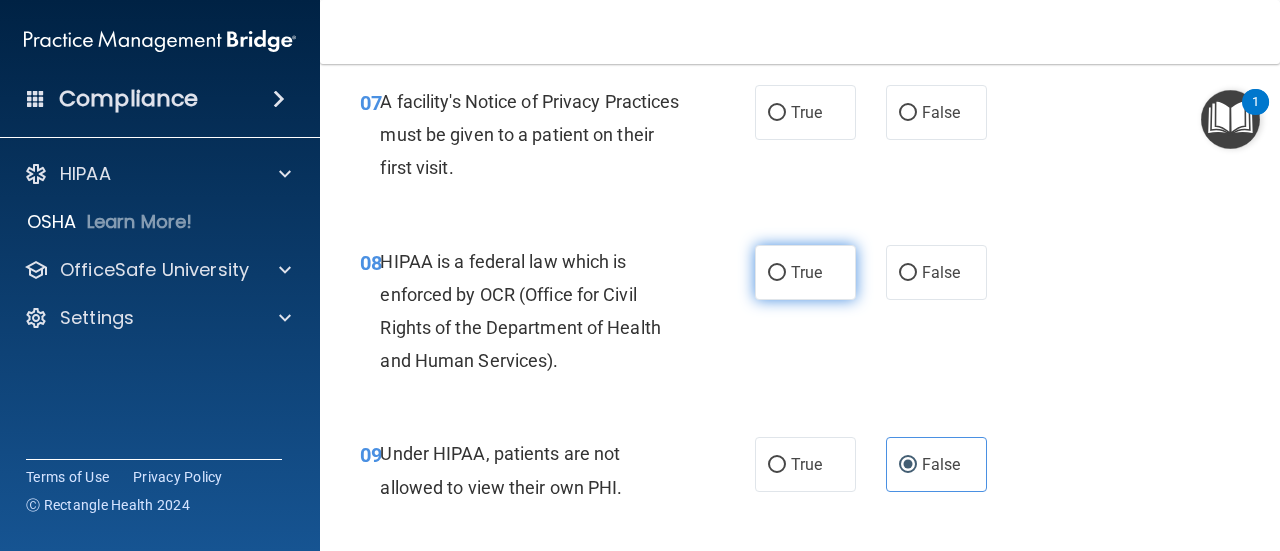 click on "True" at bounding box center (806, 272) 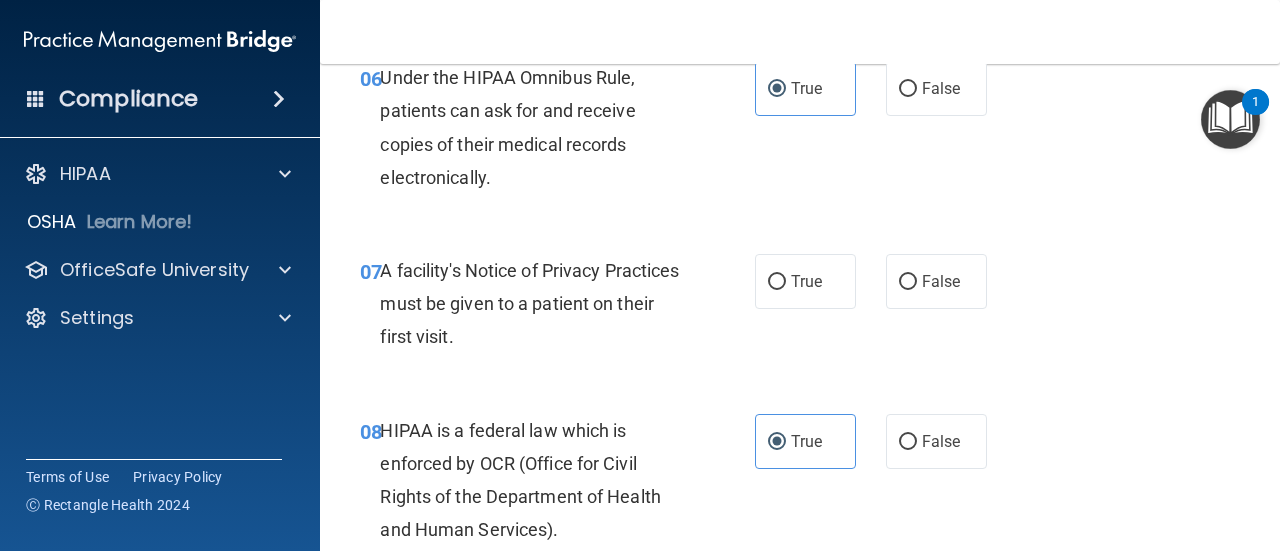 scroll, scrollTop: 1230, scrollLeft: 0, axis: vertical 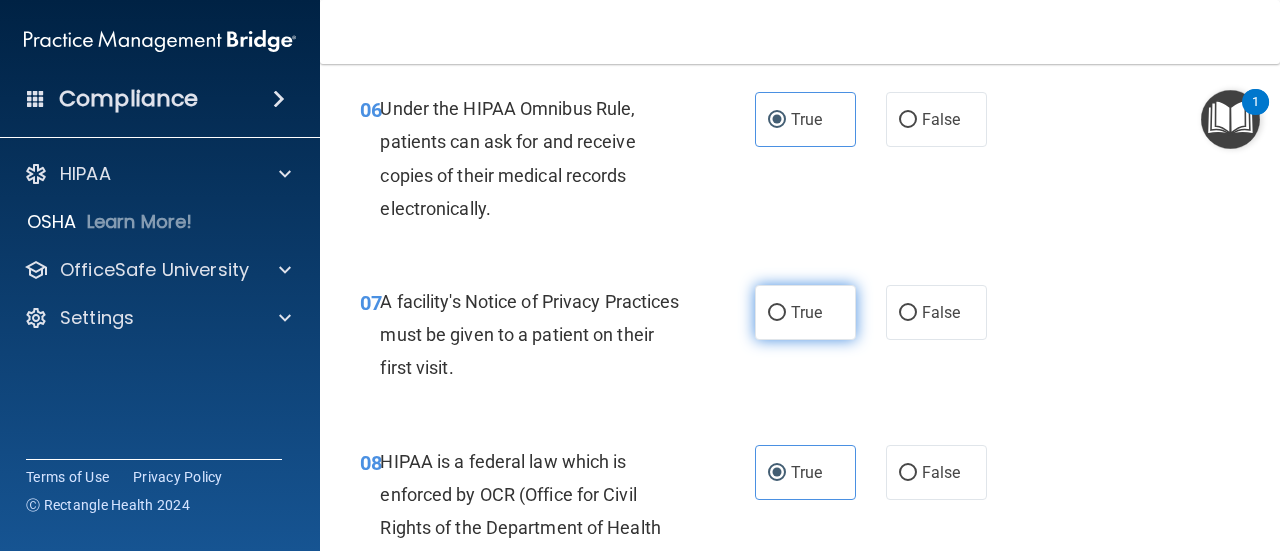 click on "True" at bounding box center [805, 312] 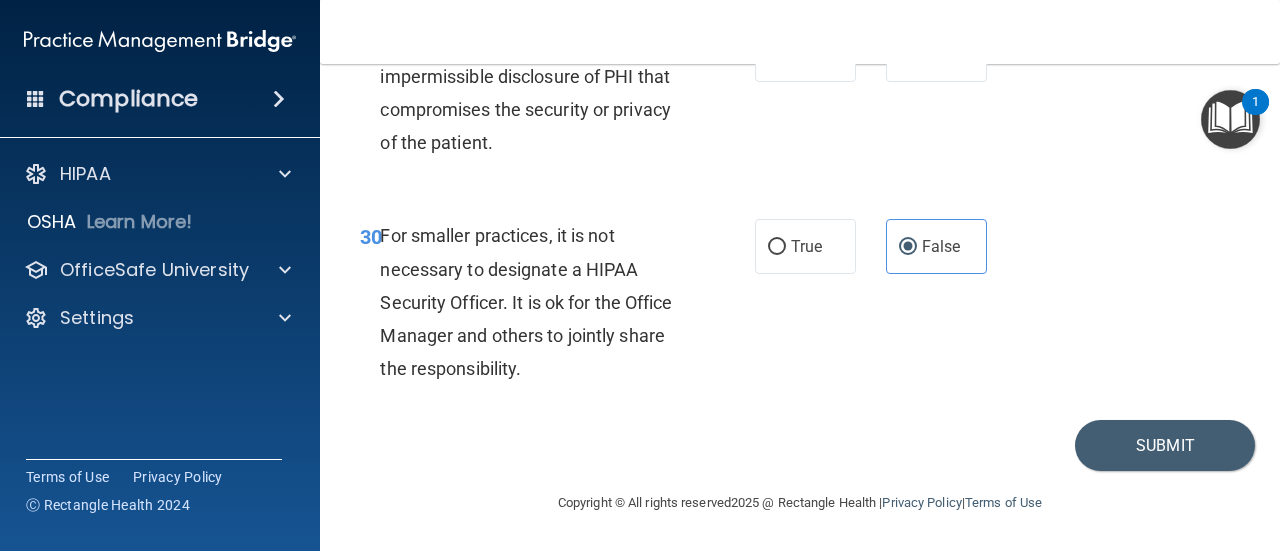 scroll, scrollTop: 6030, scrollLeft: 0, axis: vertical 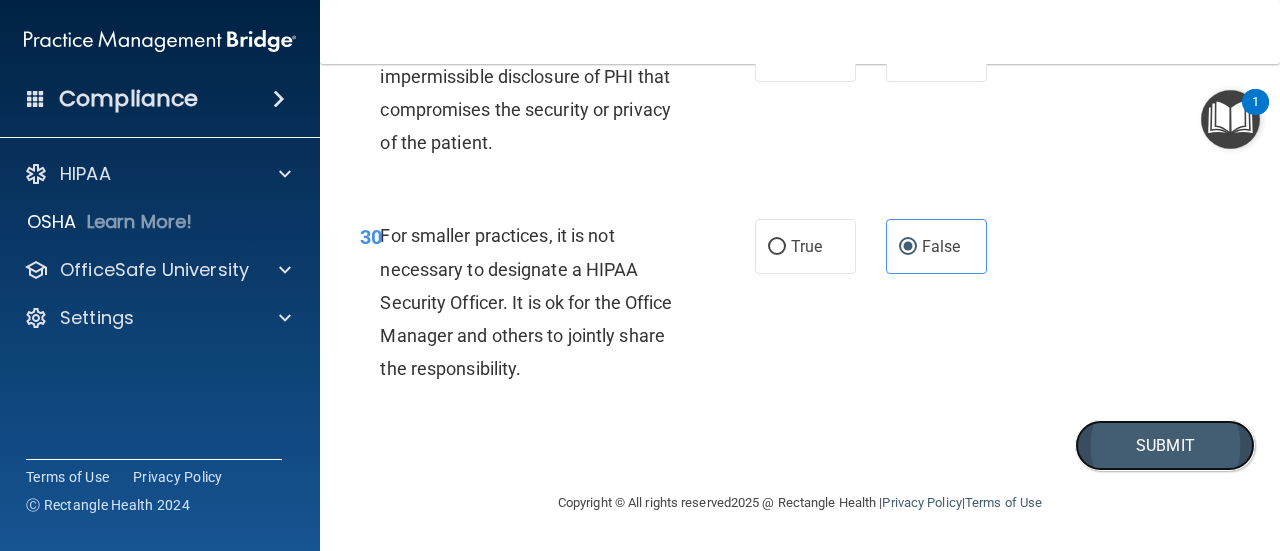 click on "Submit" at bounding box center [1165, 445] 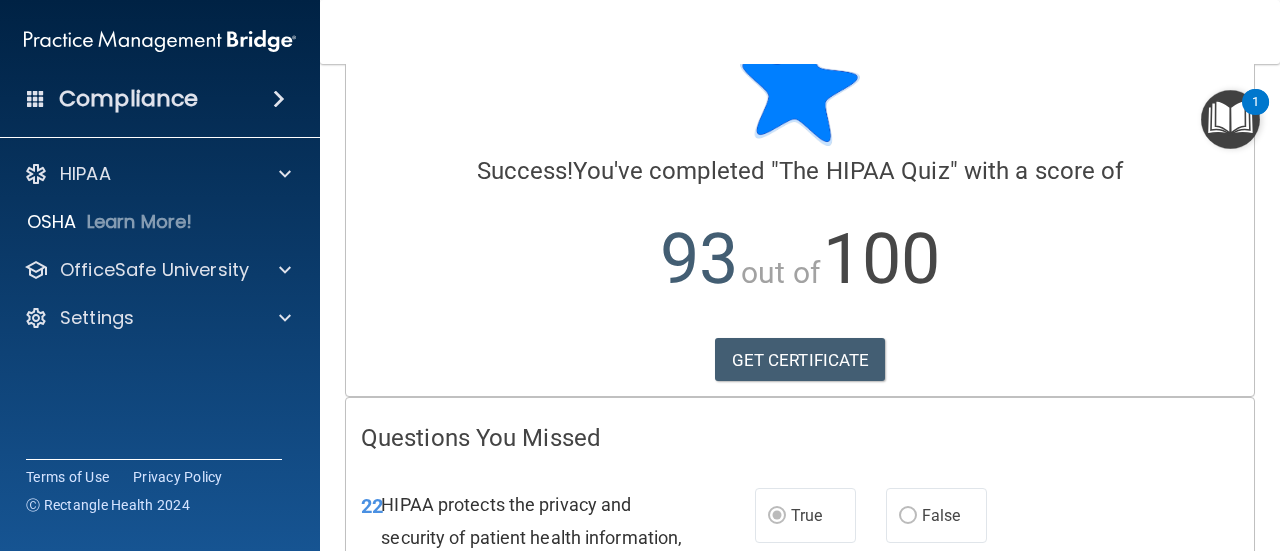 scroll, scrollTop: 0, scrollLeft: 0, axis: both 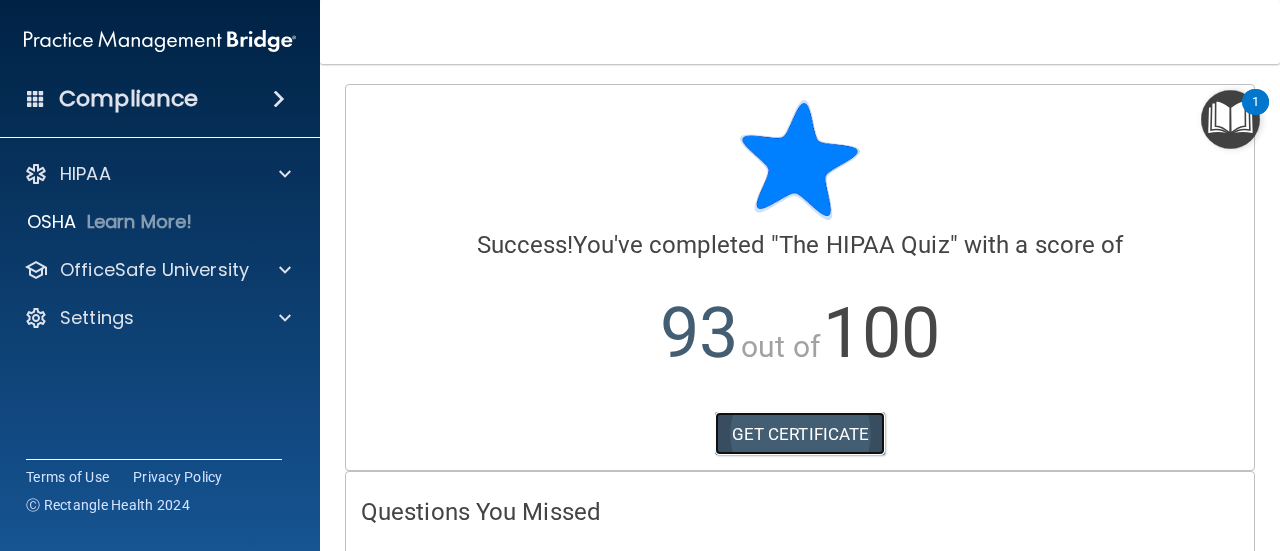 click on "GET CERTIFICATE" at bounding box center (800, 434) 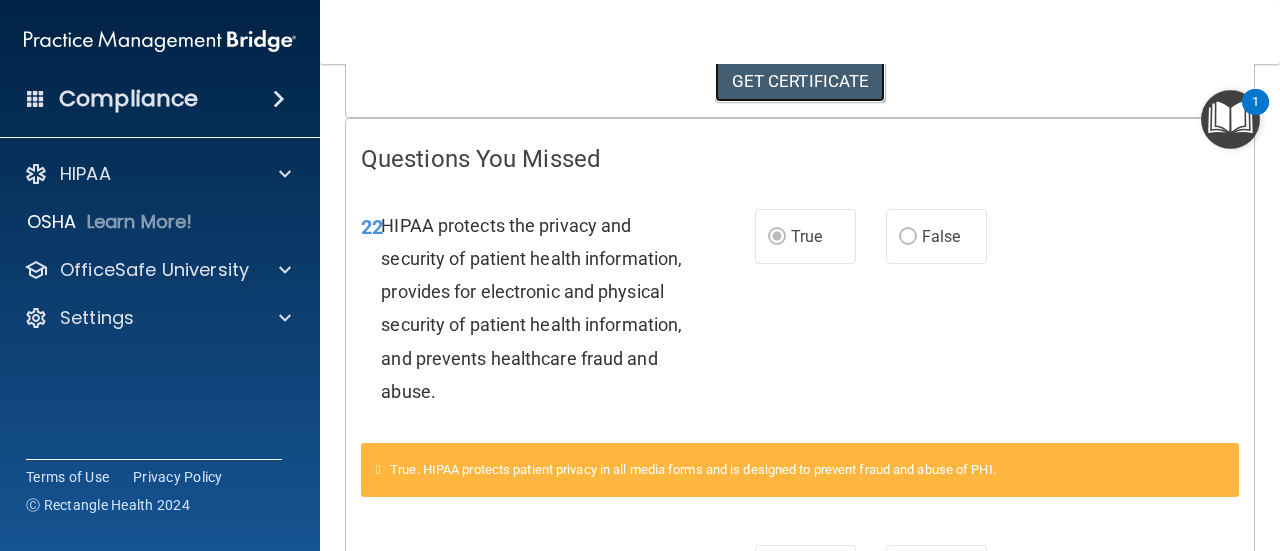 scroll, scrollTop: 400, scrollLeft: 0, axis: vertical 